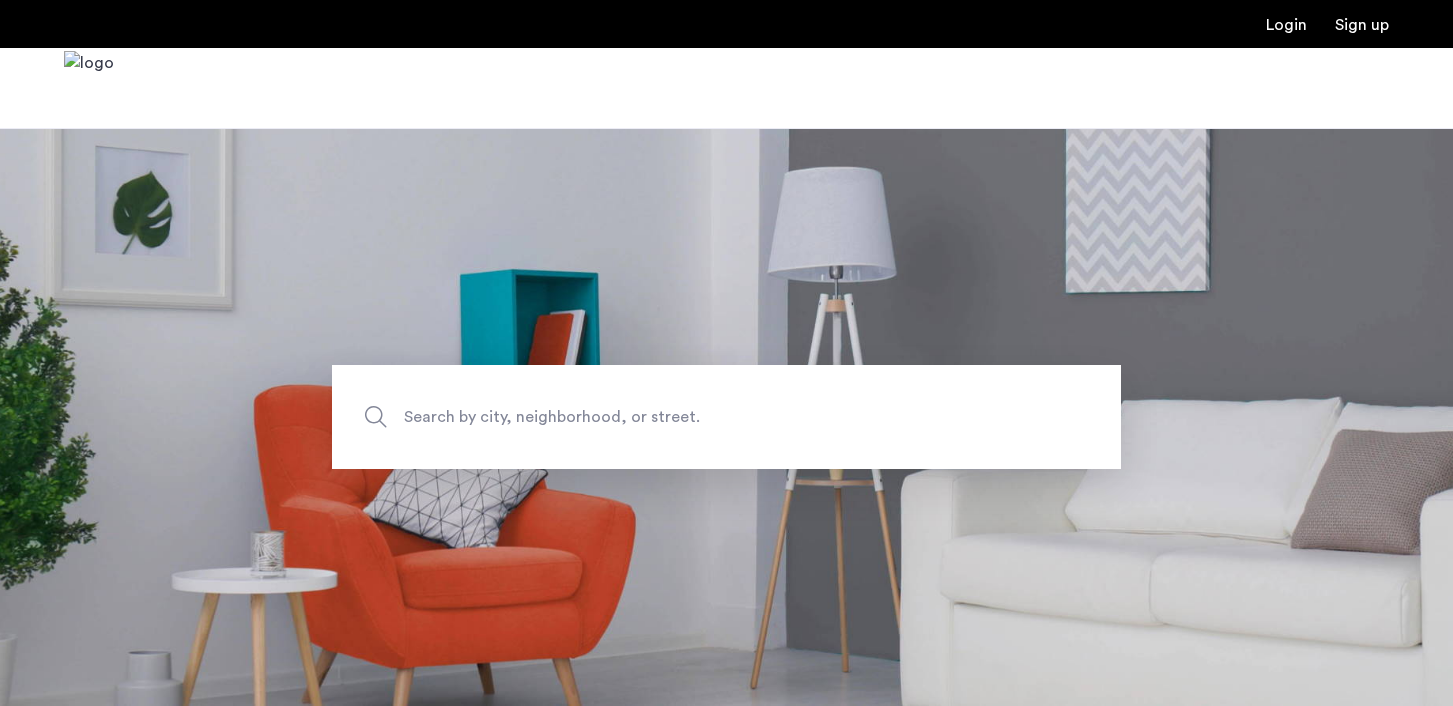 scroll, scrollTop: 0, scrollLeft: 0, axis: both 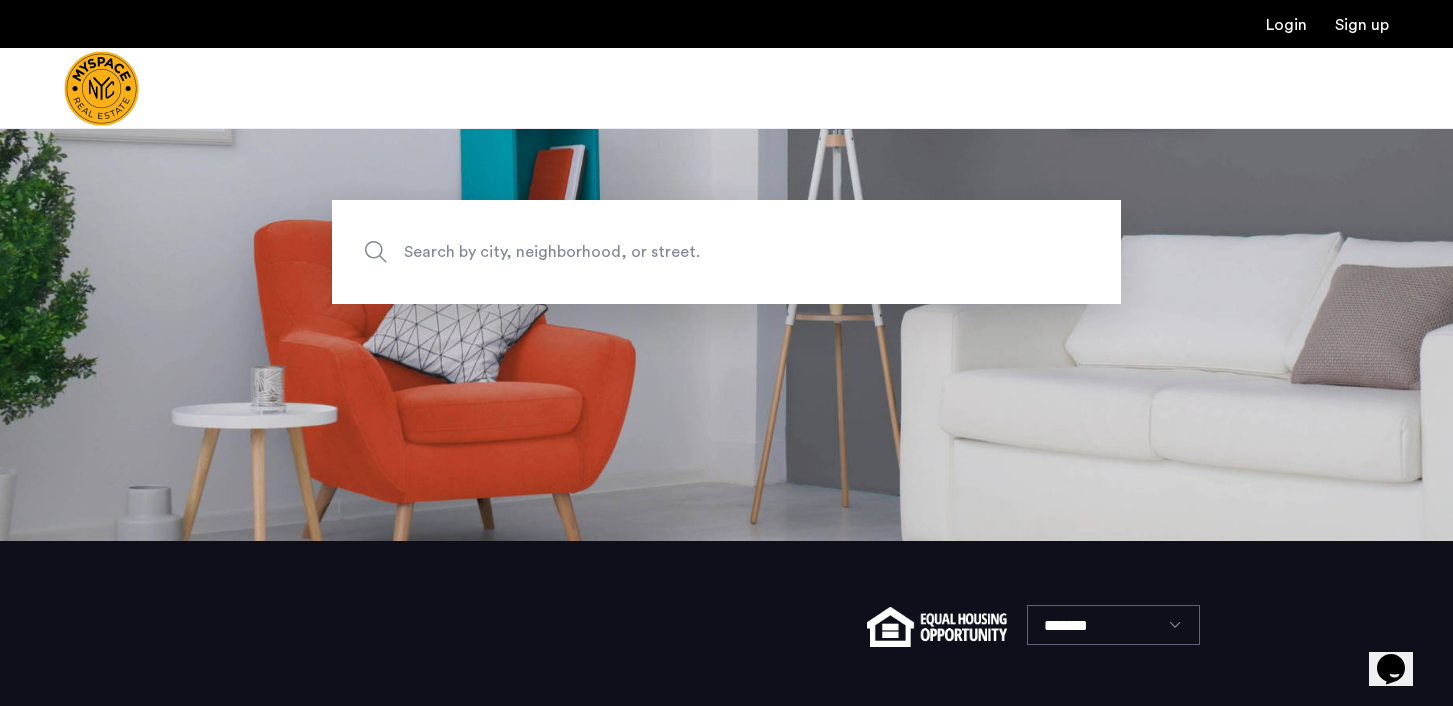 click on "Search by city, neighborhood, or street." 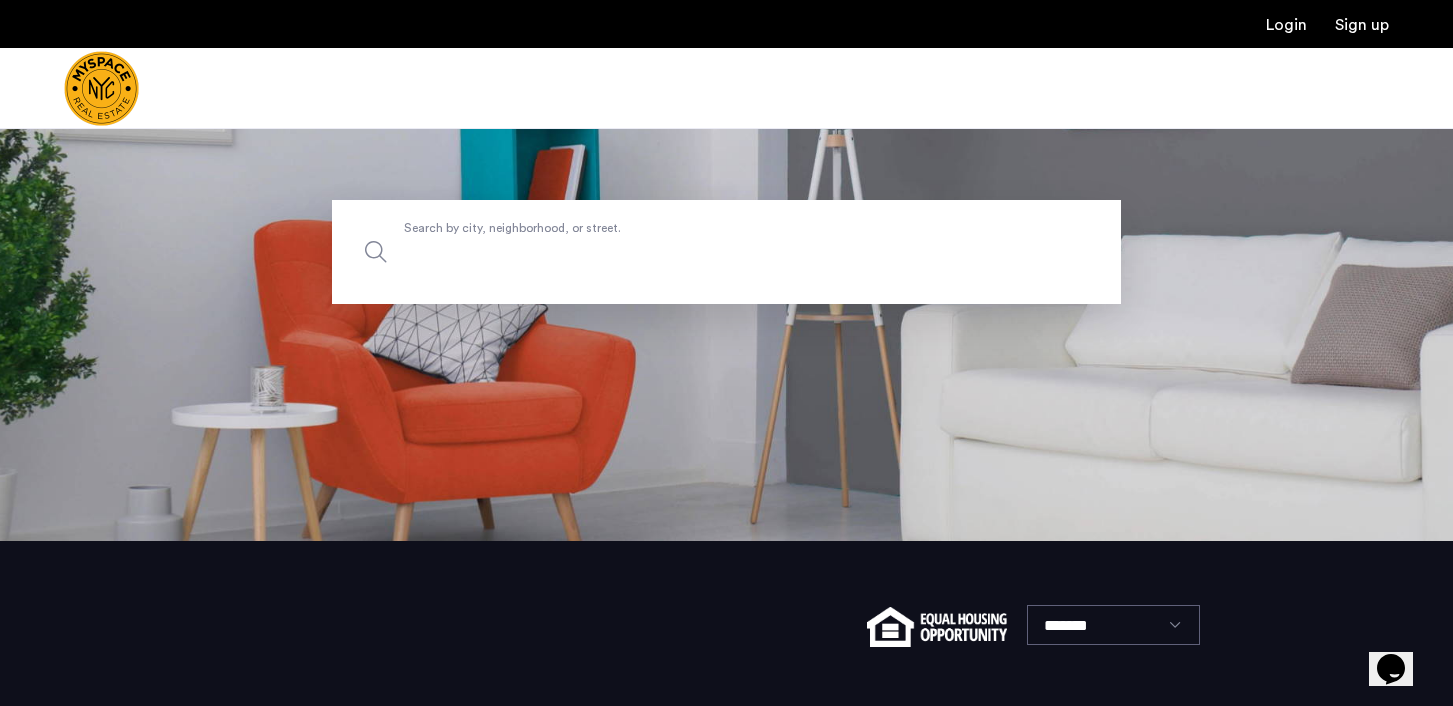 click on "Search by city, neighborhood, or street." at bounding box center (726, 252) 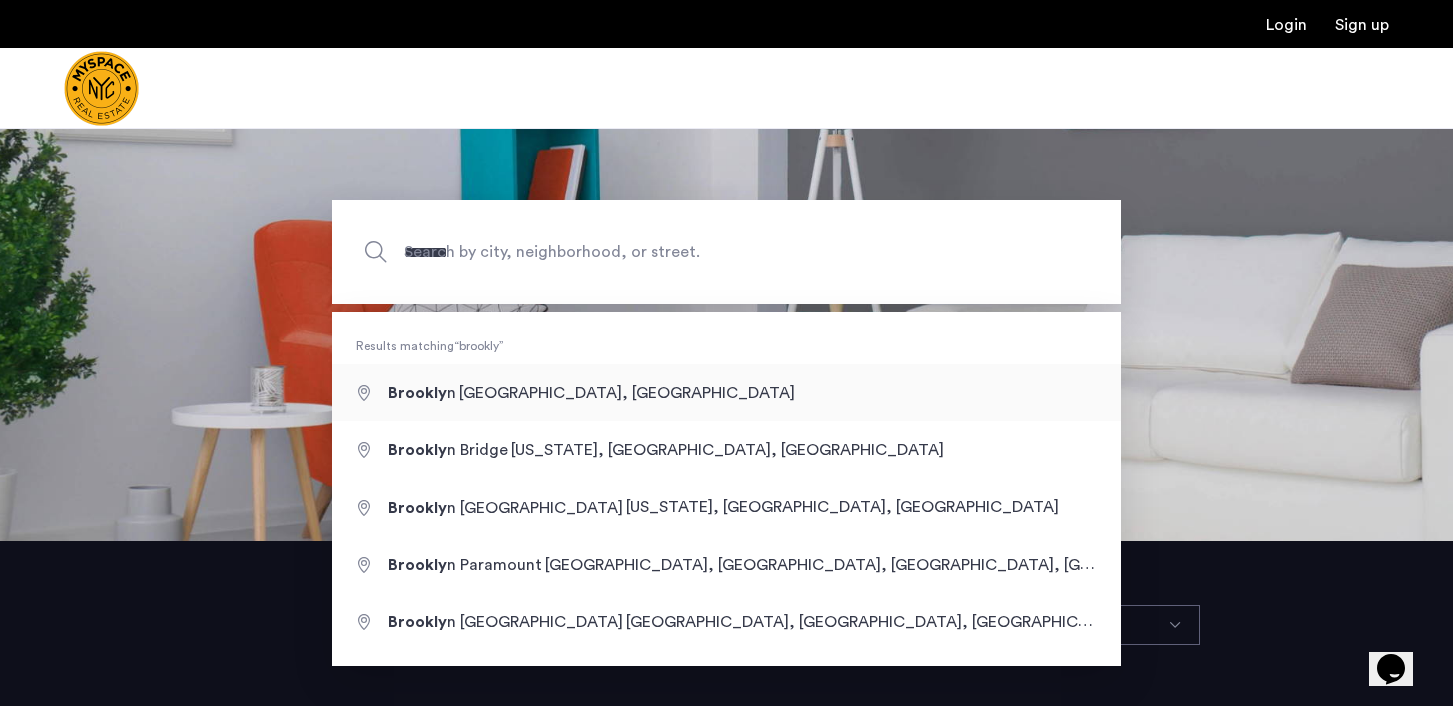 type on "**********" 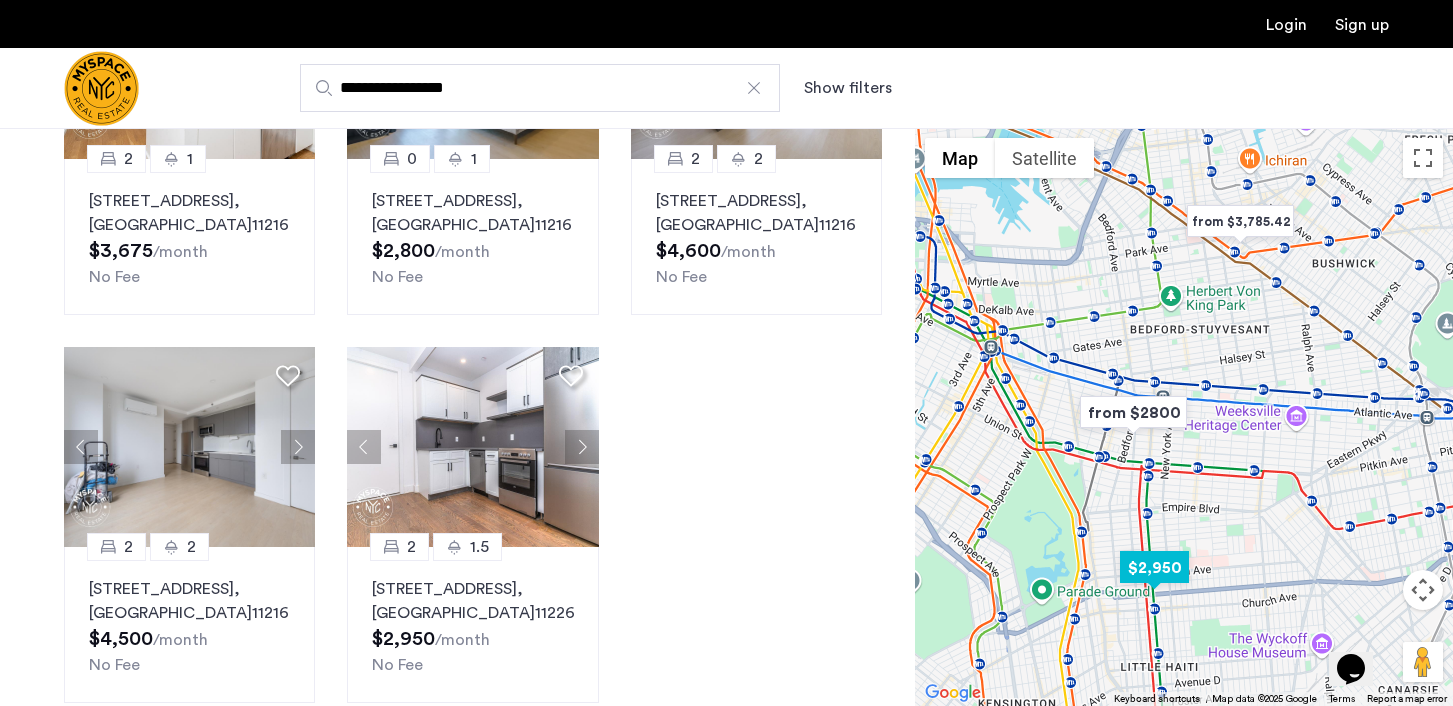 scroll, scrollTop: 700, scrollLeft: 0, axis: vertical 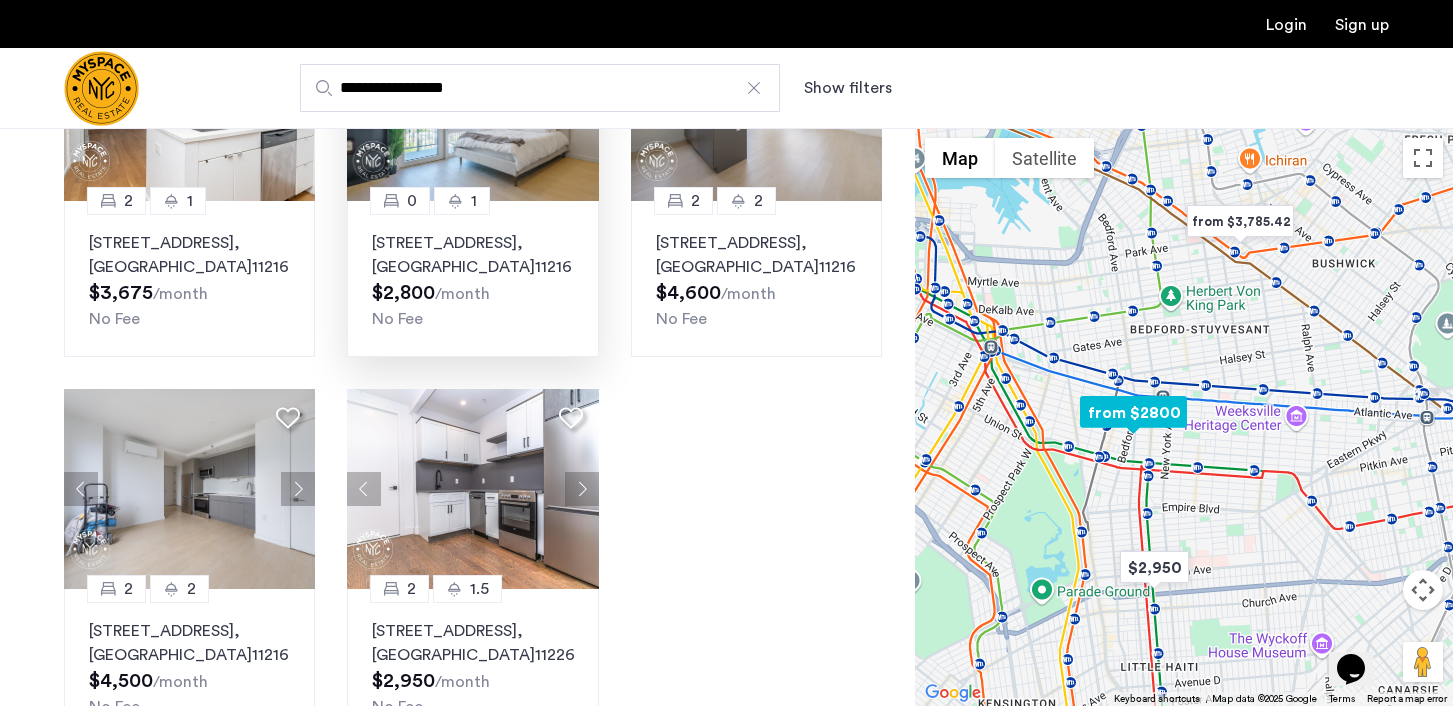 click on "1499 Bedford Avenue, Unit 10F, Brooklyn , NY  11216  $2,800  /month No Fee" 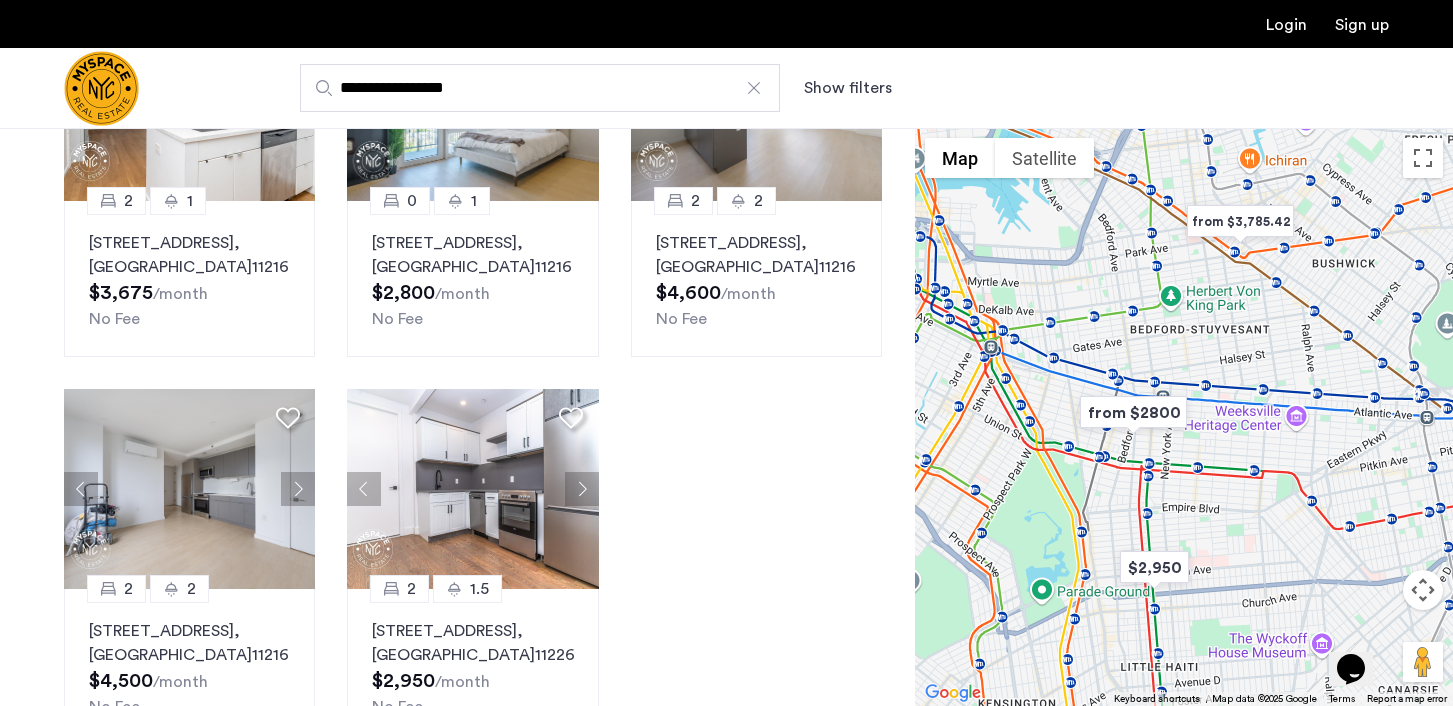 click on "**********" at bounding box center [540, 88] 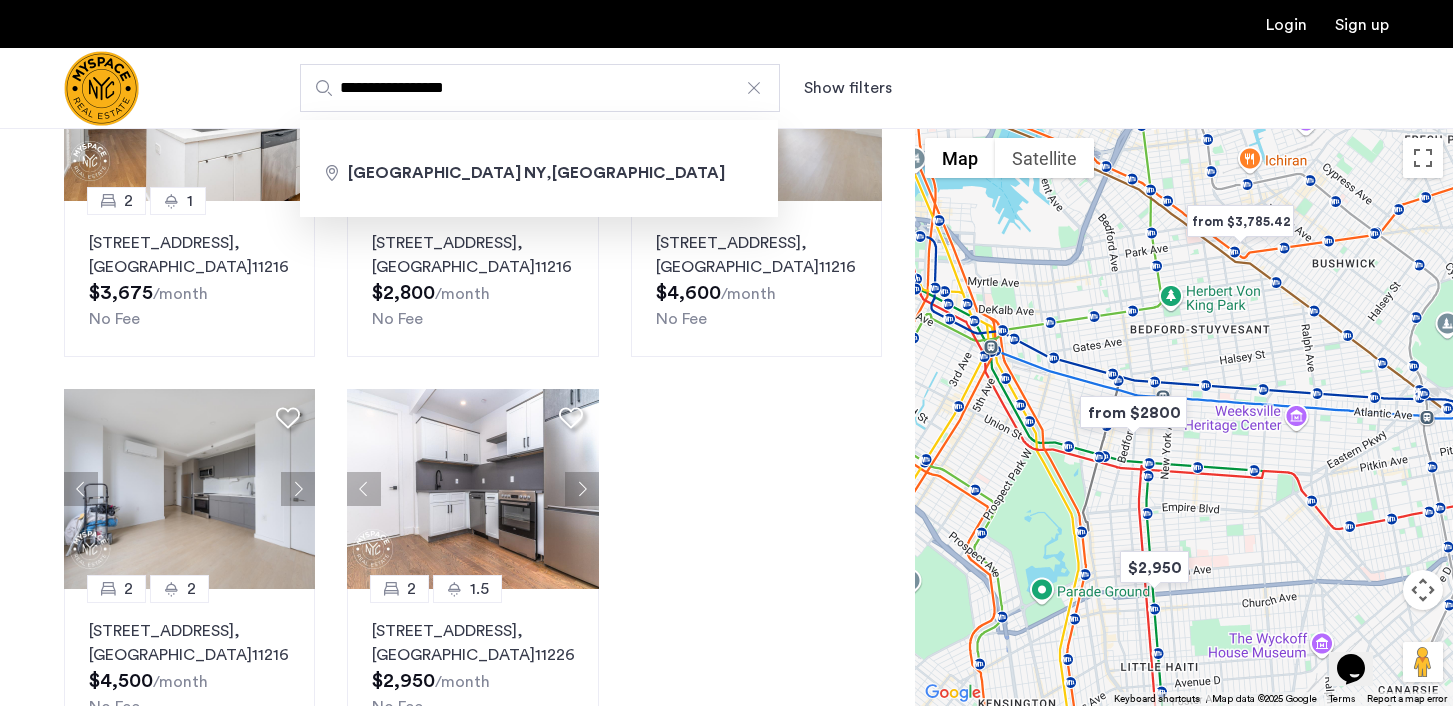 click at bounding box center (754, 88) 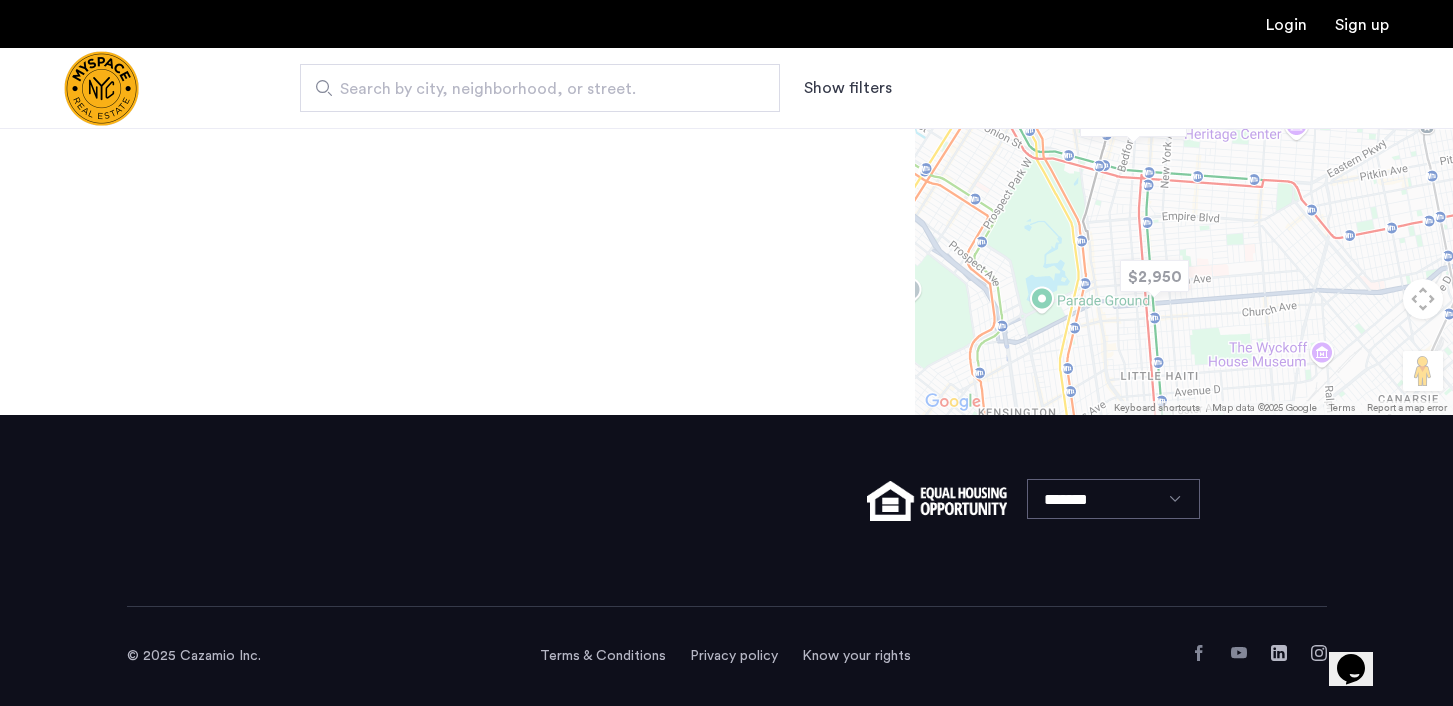 scroll, scrollTop: 0, scrollLeft: 0, axis: both 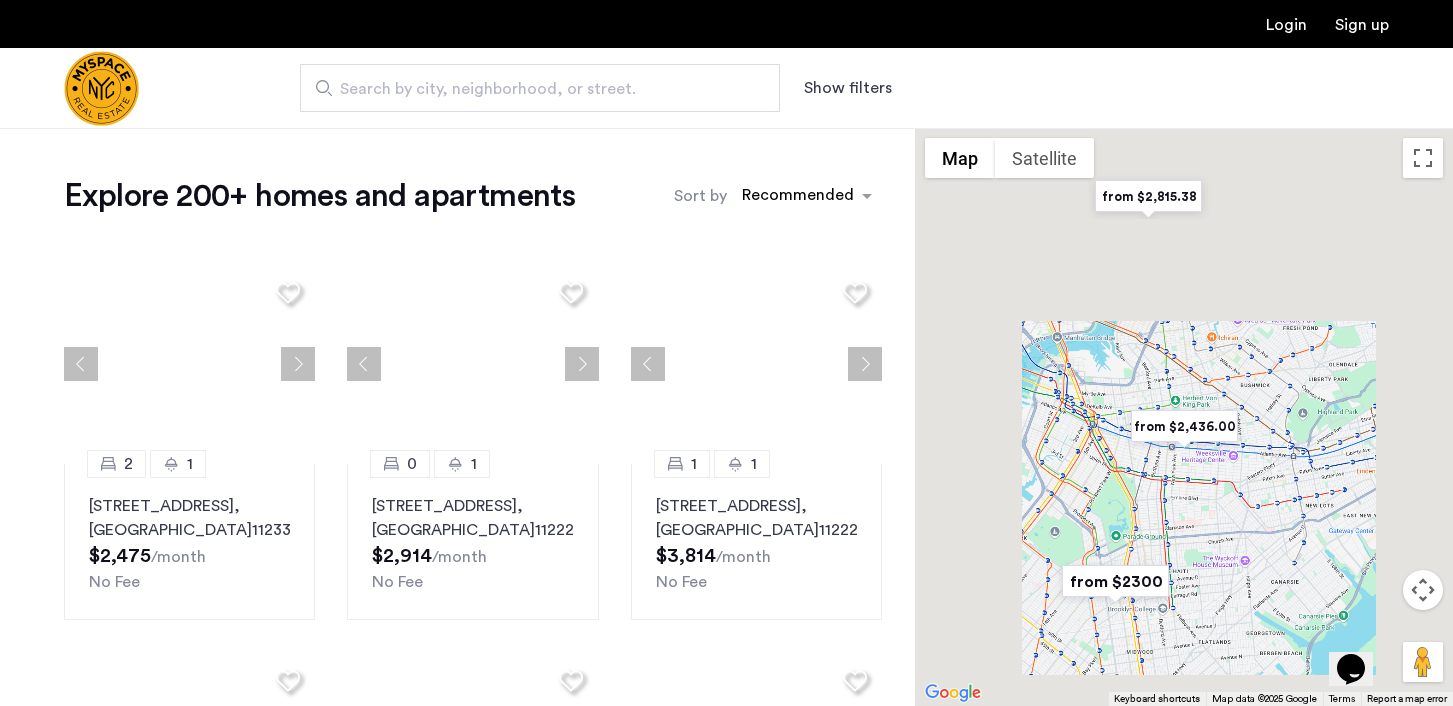 click on "Search by city, neighborhood, or street." at bounding box center (532, 89) 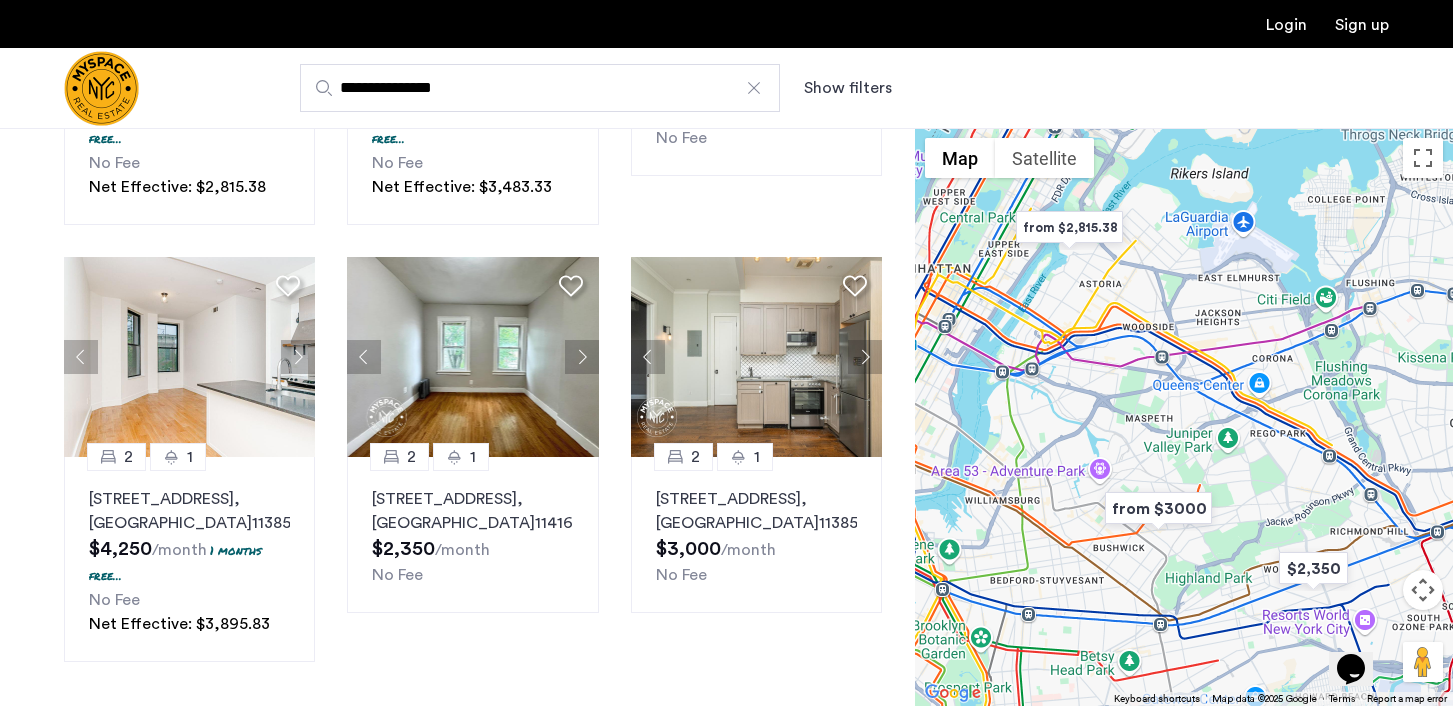 scroll, scrollTop: 891, scrollLeft: 0, axis: vertical 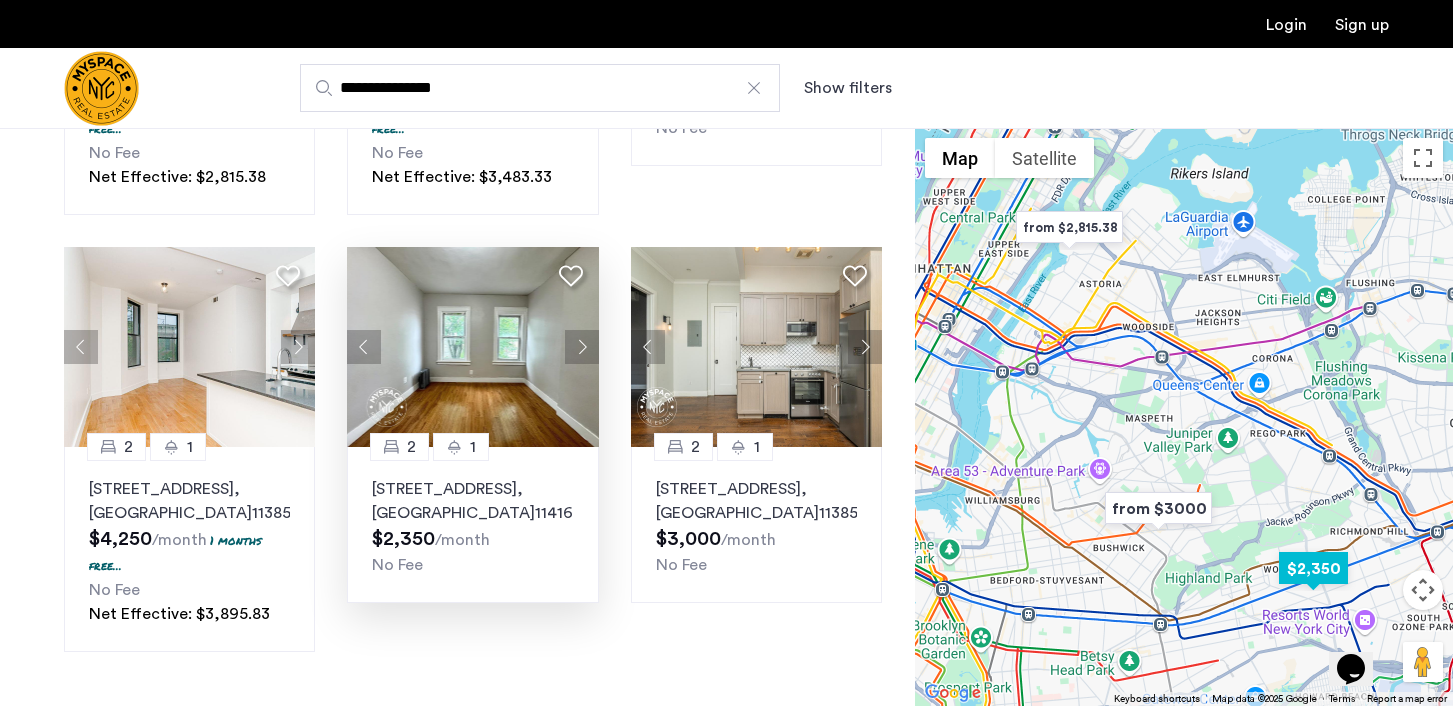 click 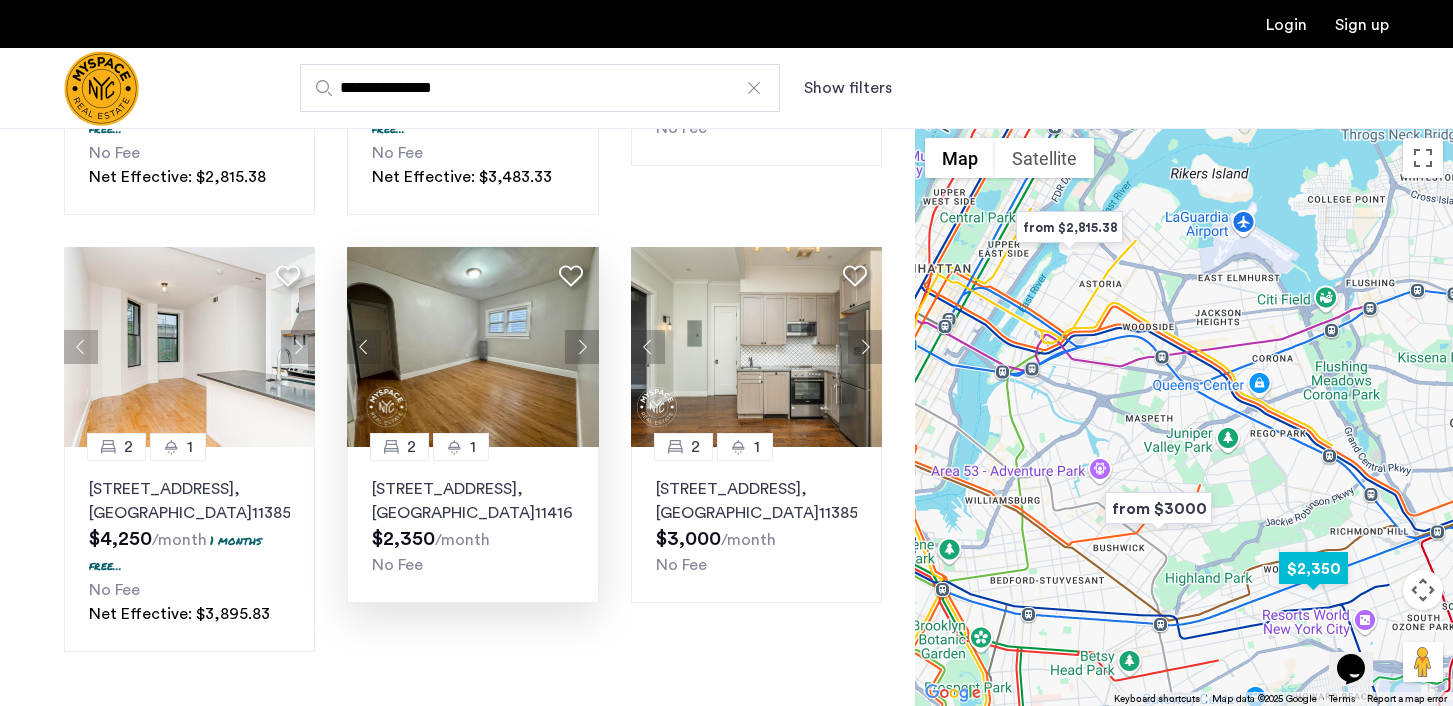 click 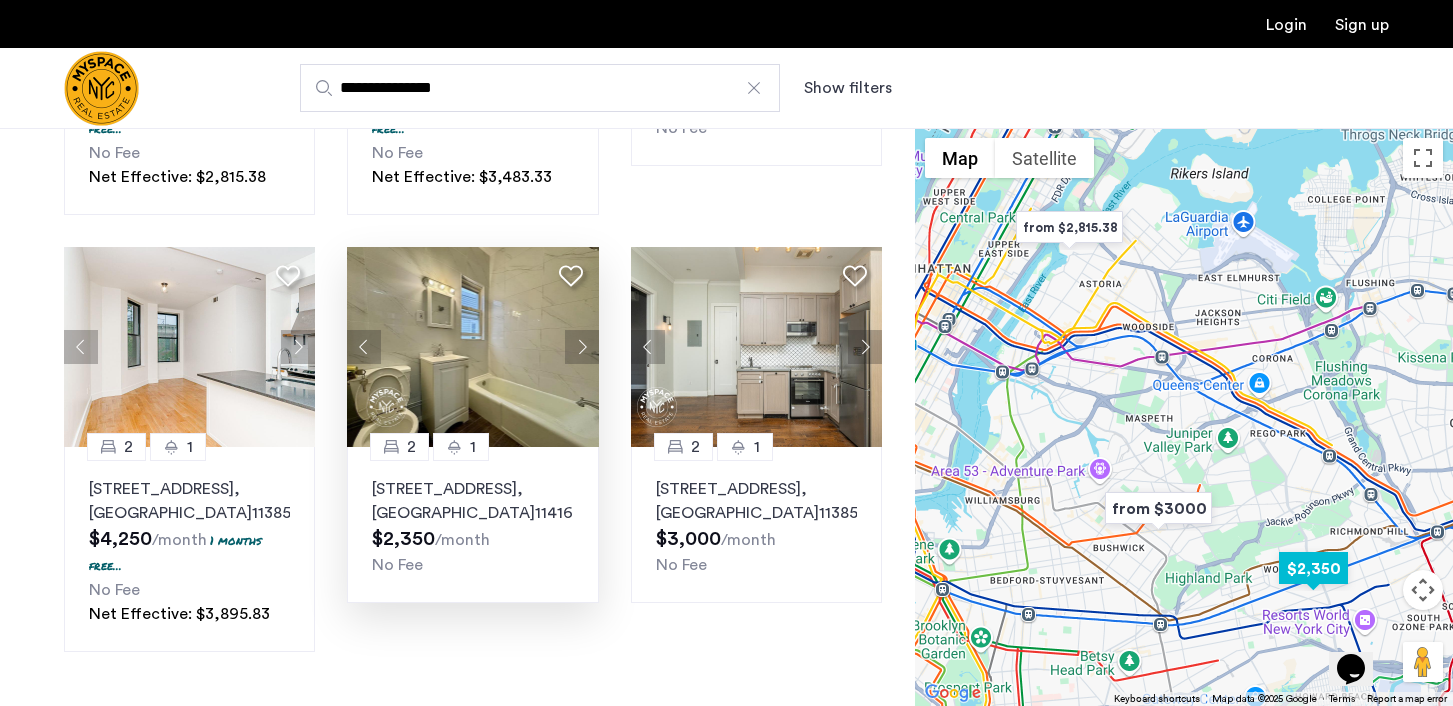 click 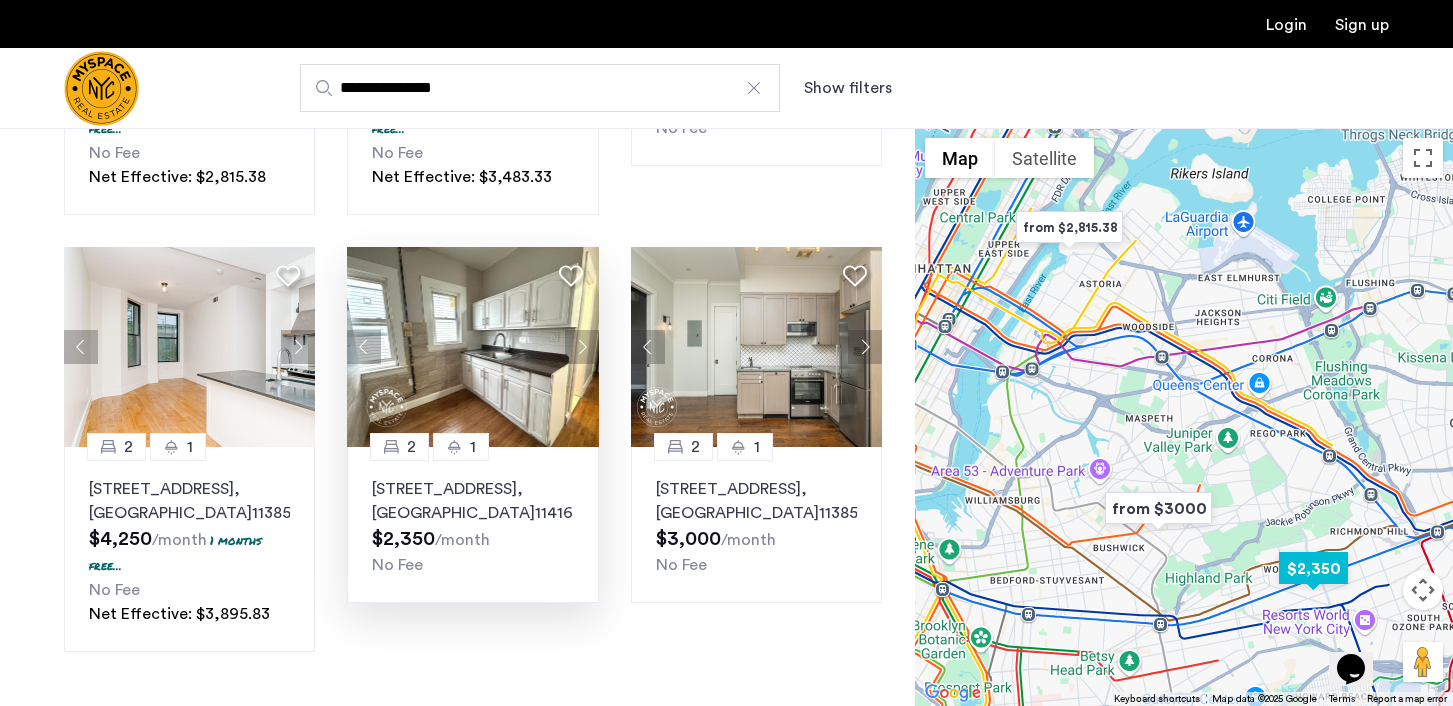 click 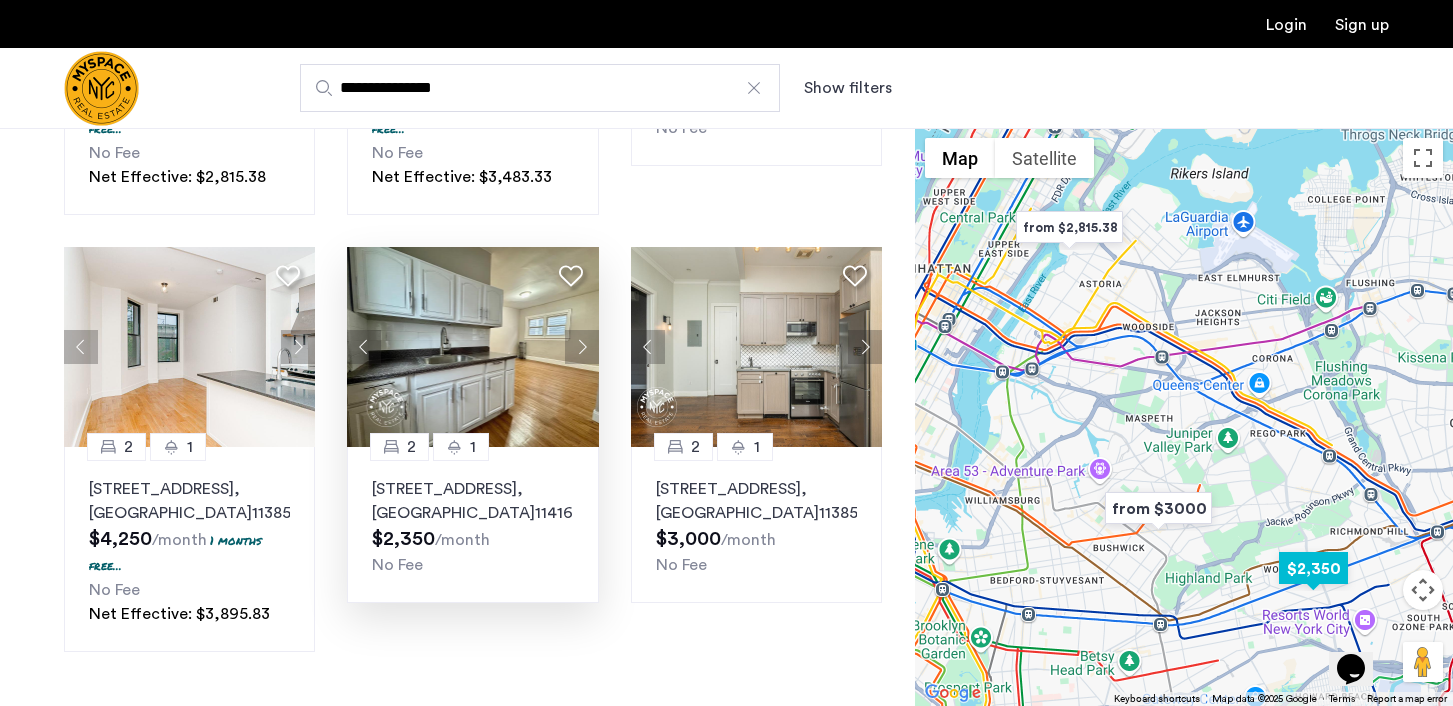click 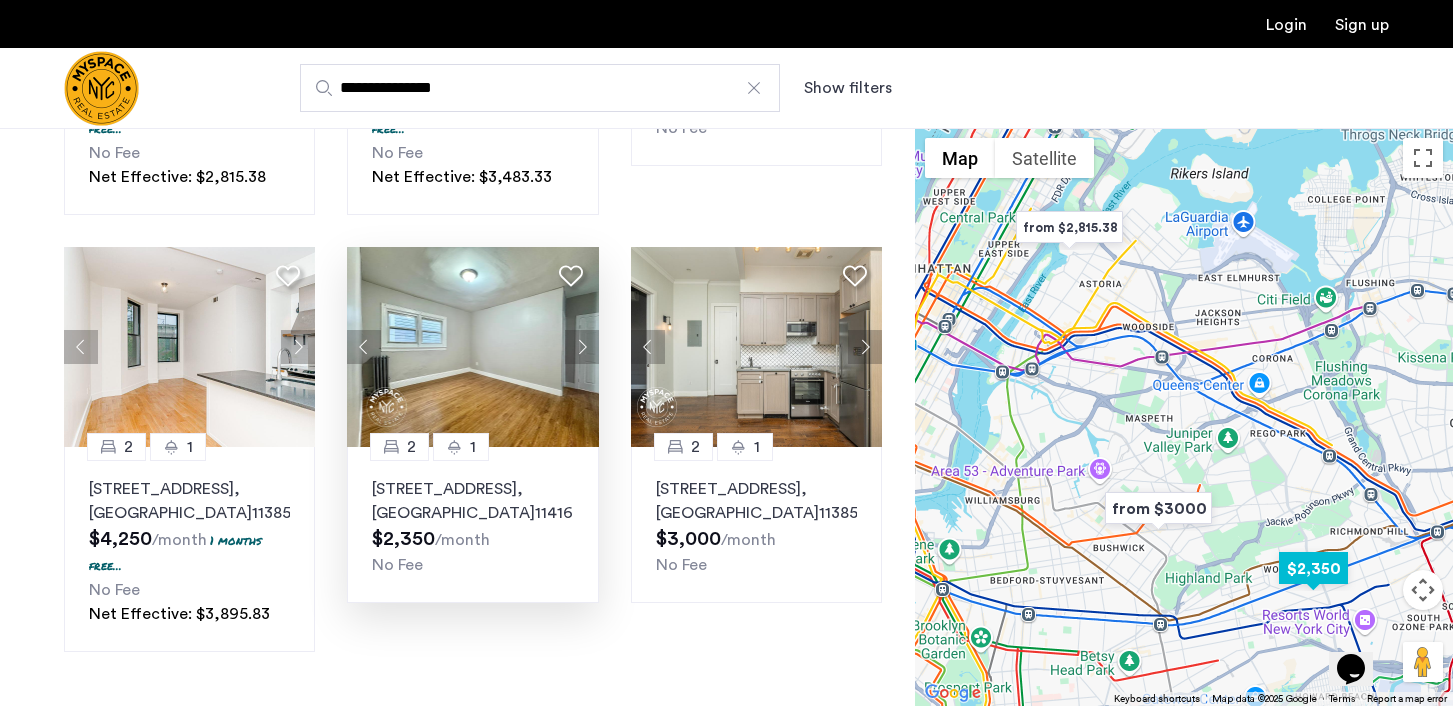 click 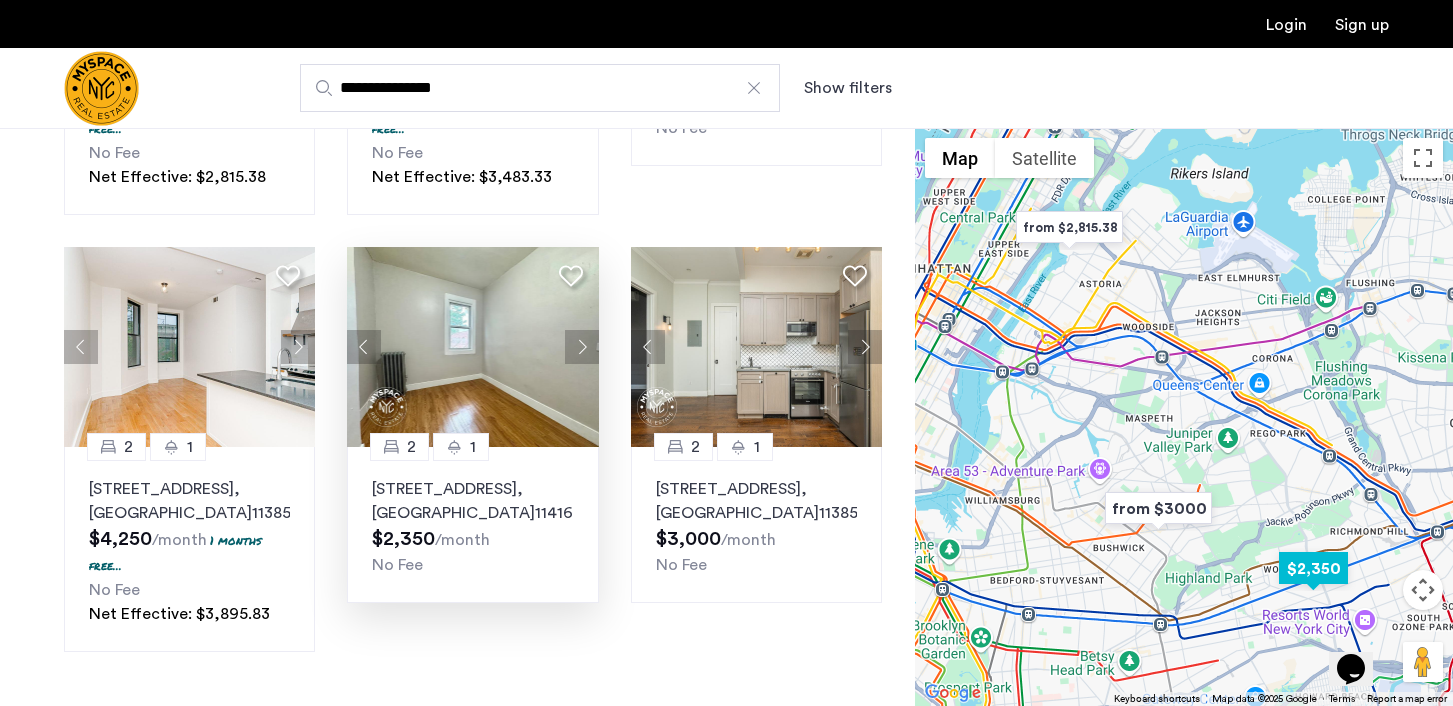 click on "97-18 91st Street, Unit 2F, Queens , NY  11416" 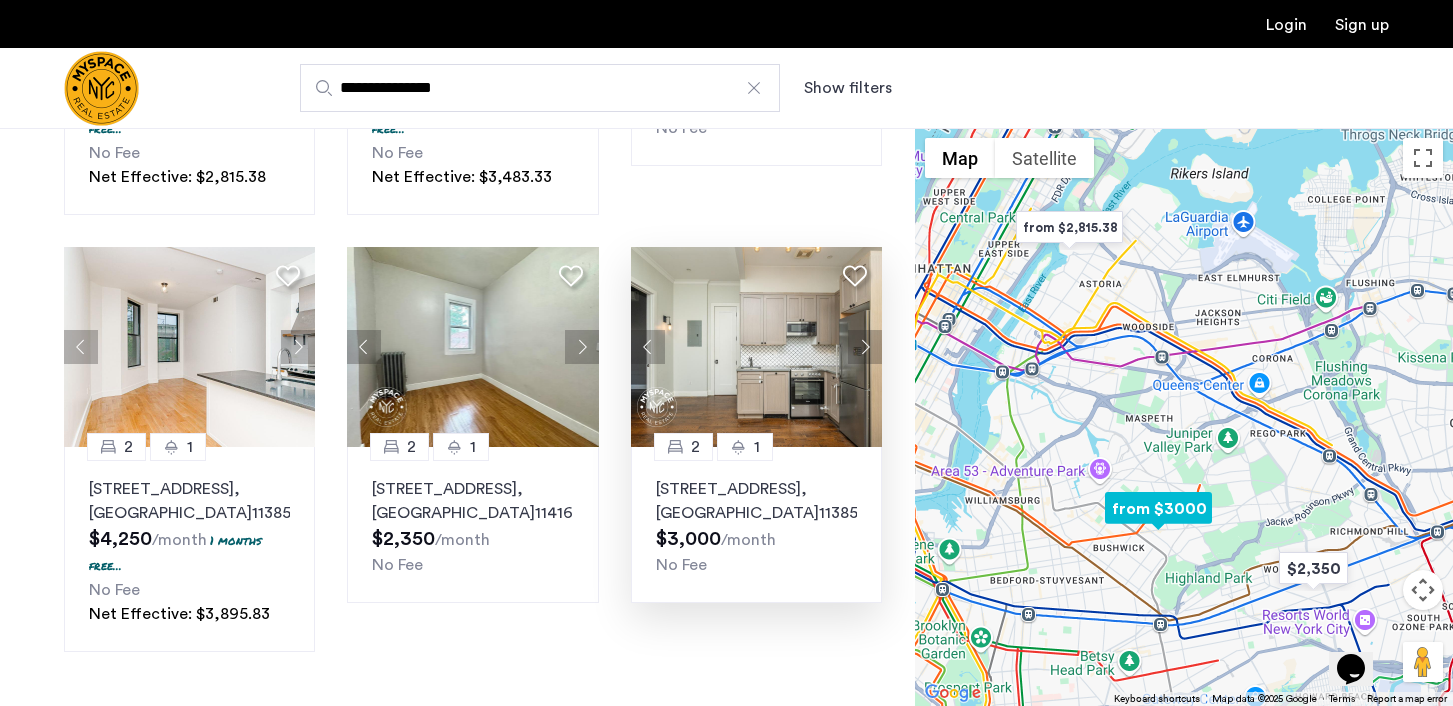 click 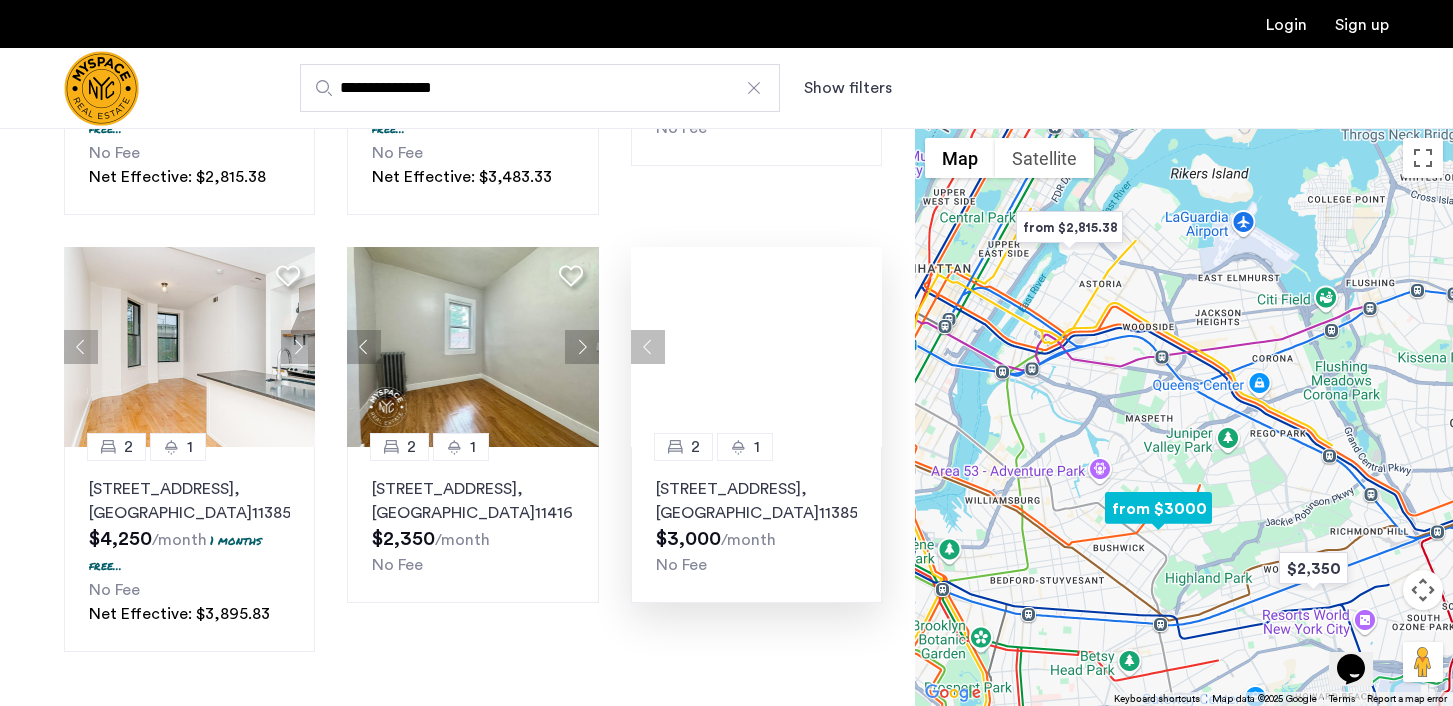 click 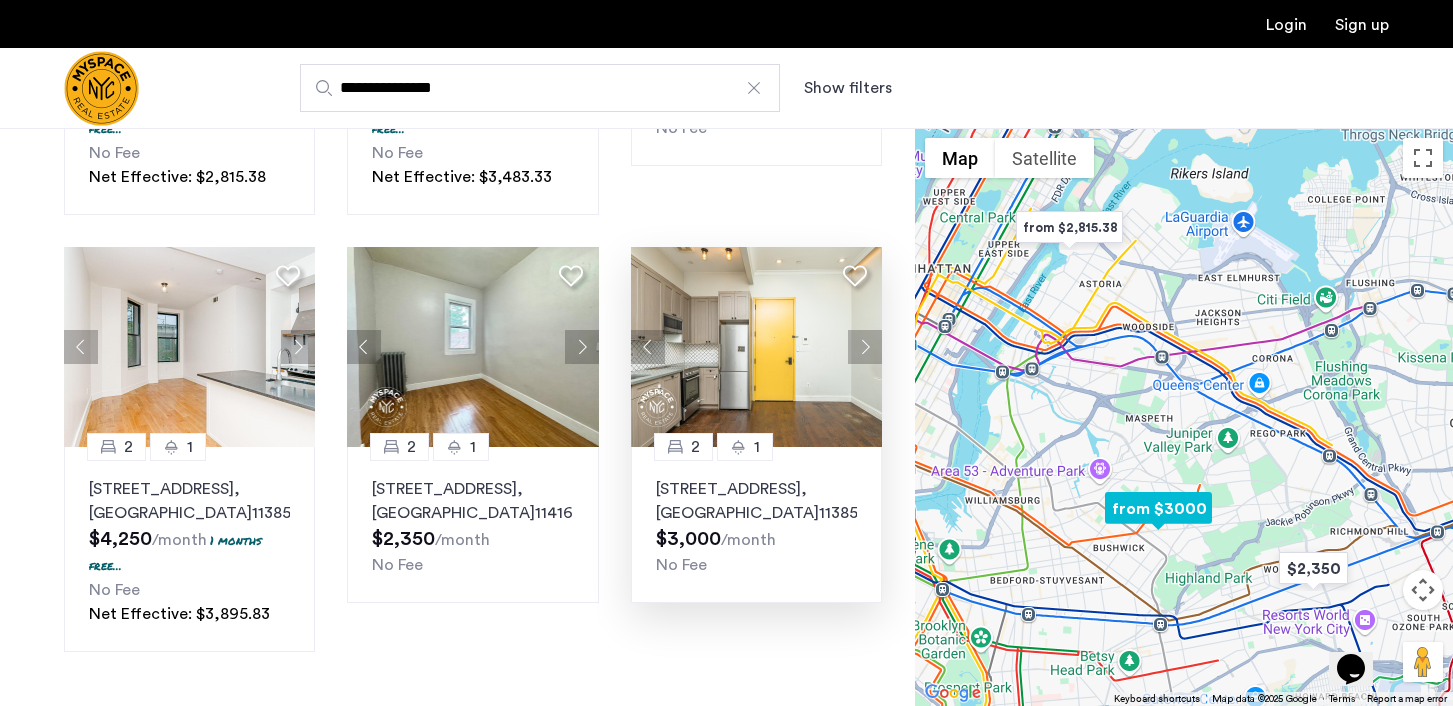 click 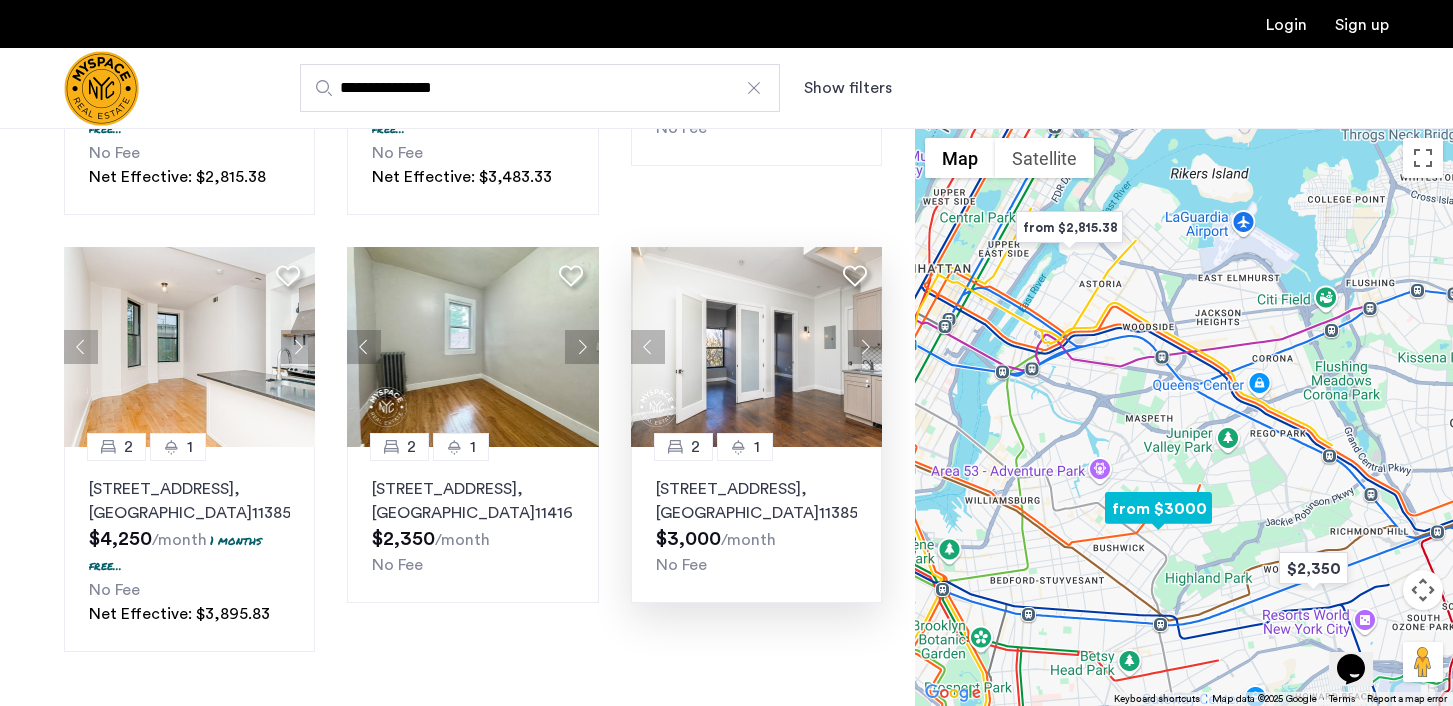 click 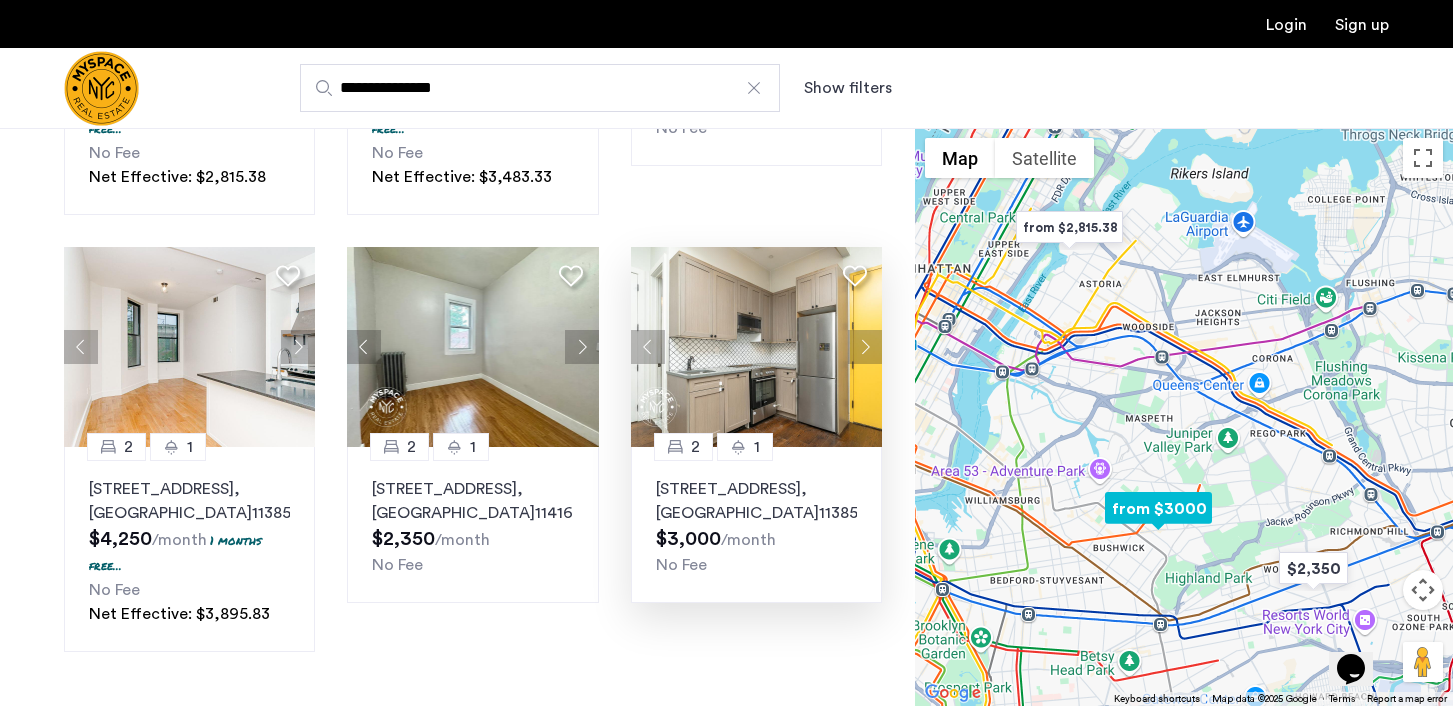 click 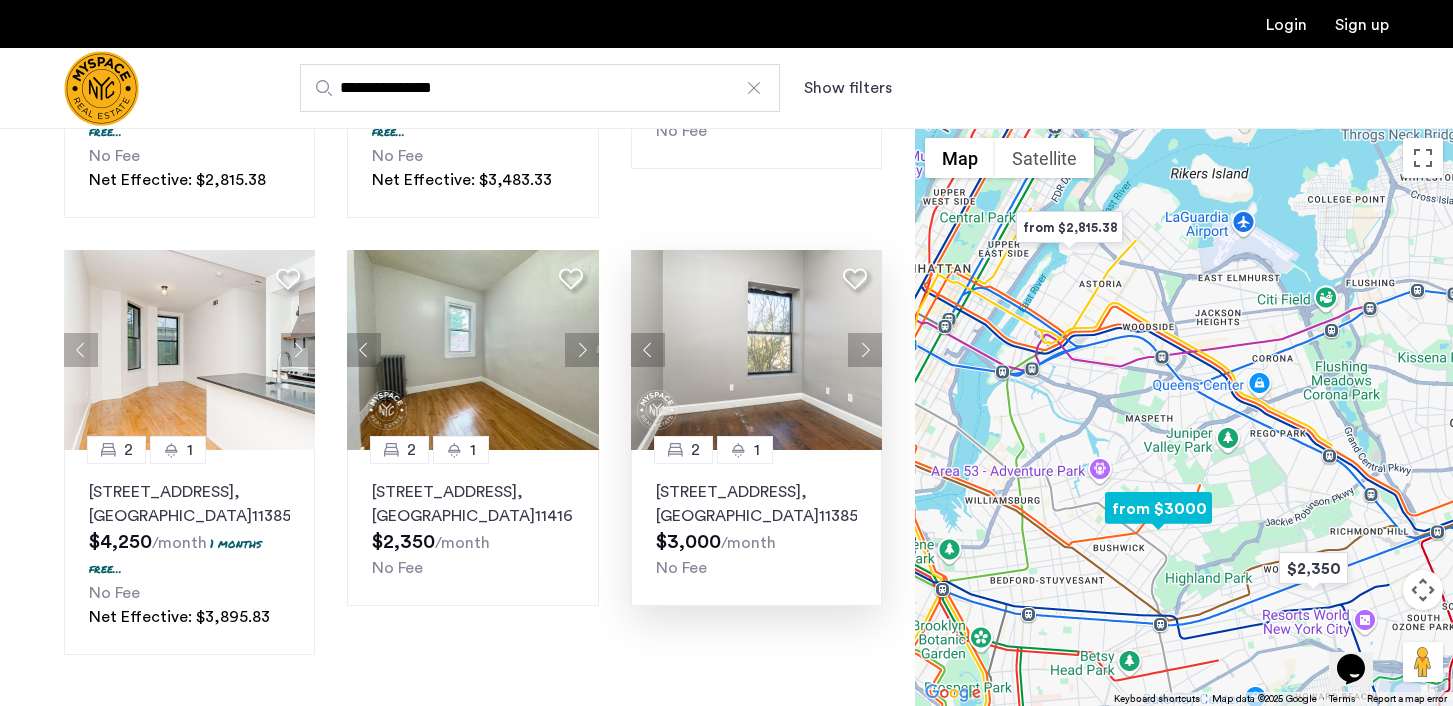 scroll, scrollTop: 884, scrollLeft: 0, axis: vertical 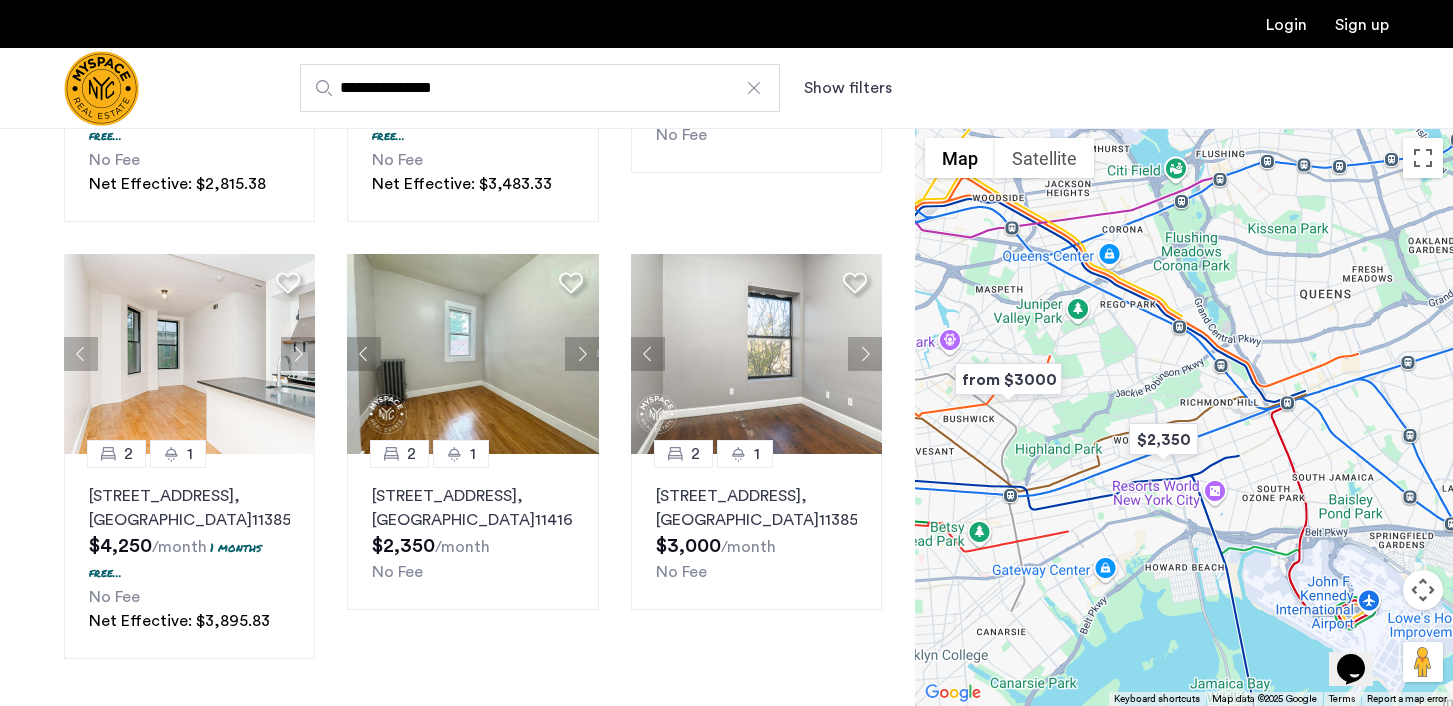 drag, startPoint x: 1245, startPoint y: 407, endPoint x: 1089, endPoint y: 275, distance: 204.35263 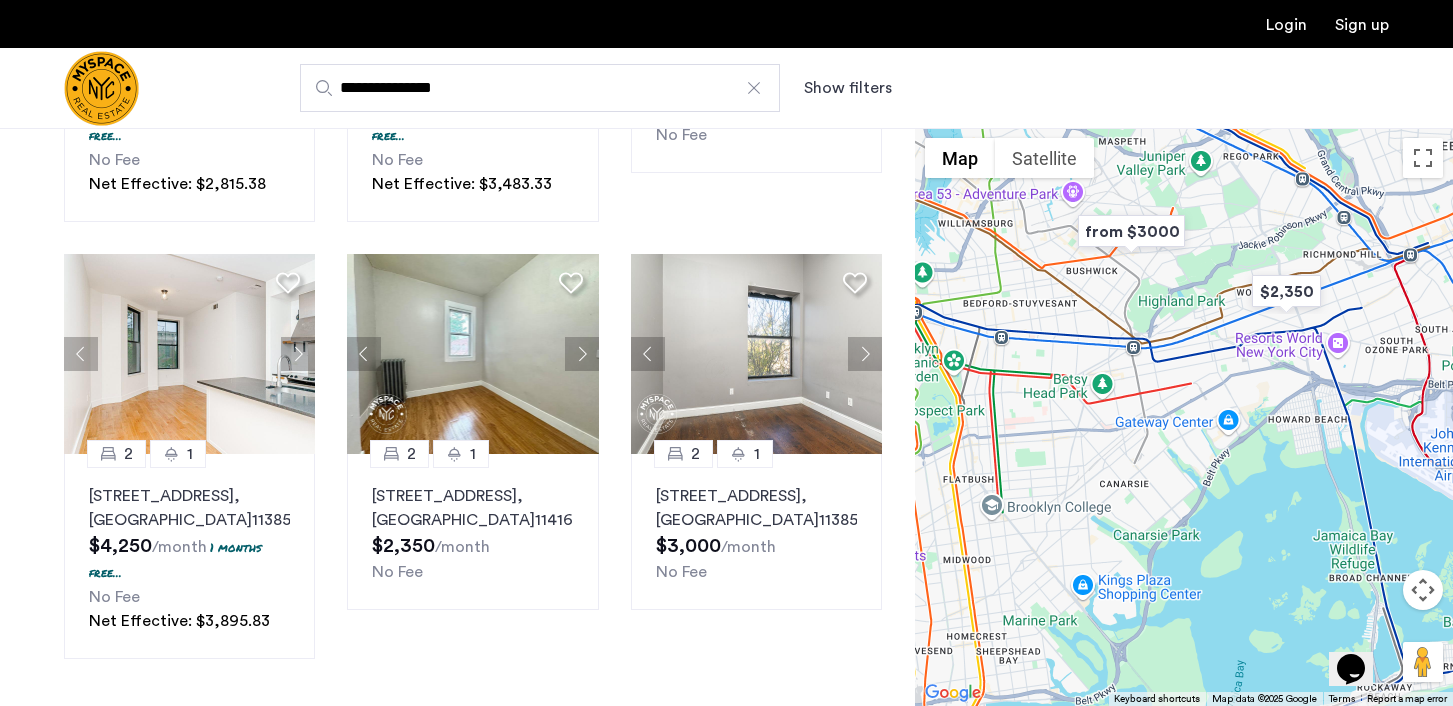 drag, startPoint x: 1262, startPoint y: 369, endPoint x: 1384, endPoint y: 223, distance: 190.26297 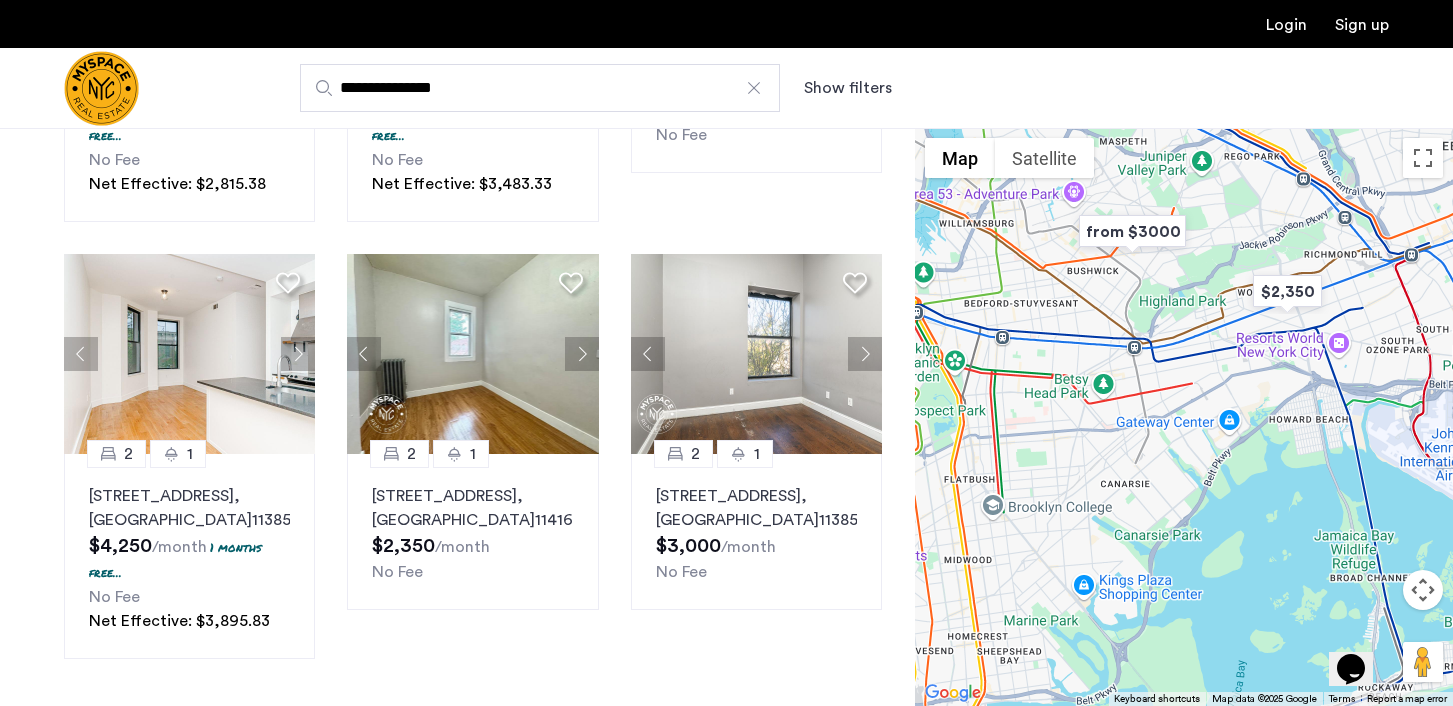 click on "**********" at bounding box center (540, 88) 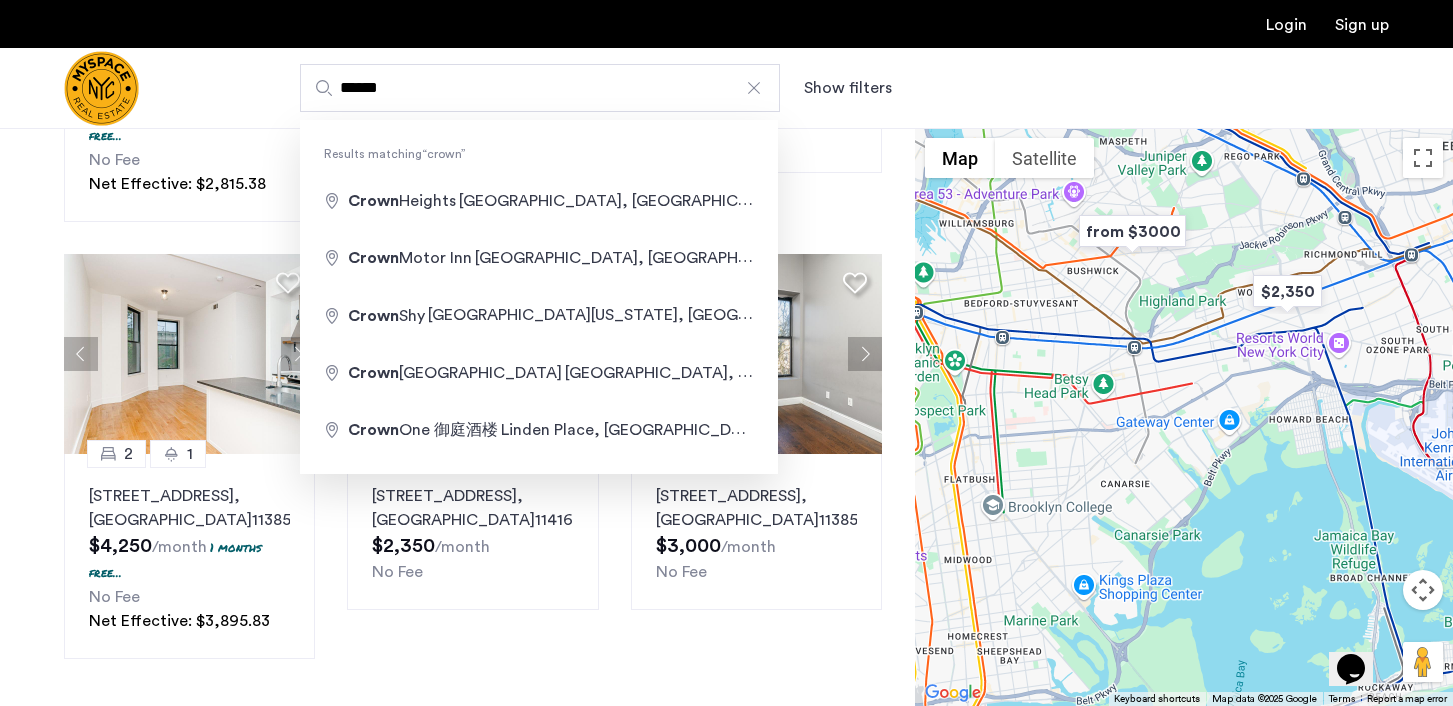 type on "**********" 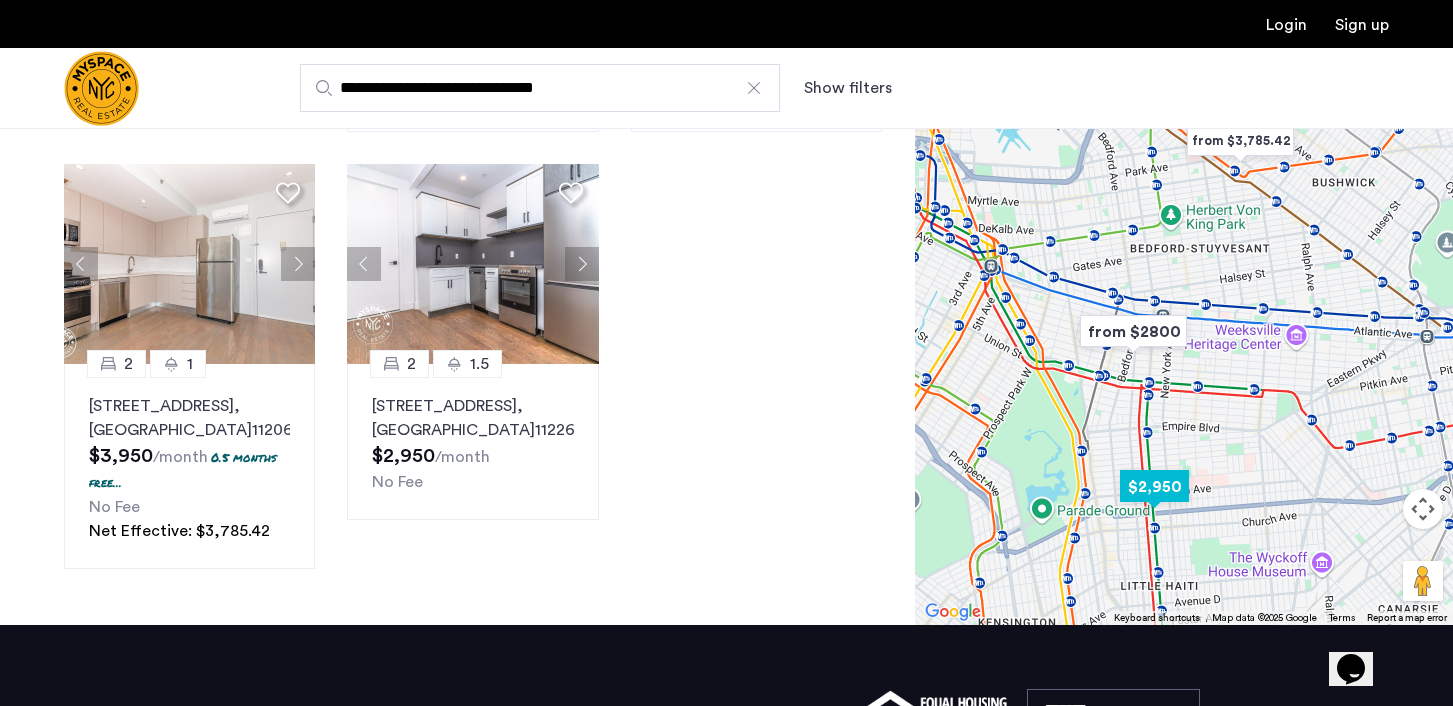 scroll, scrollTop: 932, scrollLeft: 0, axis: vertical 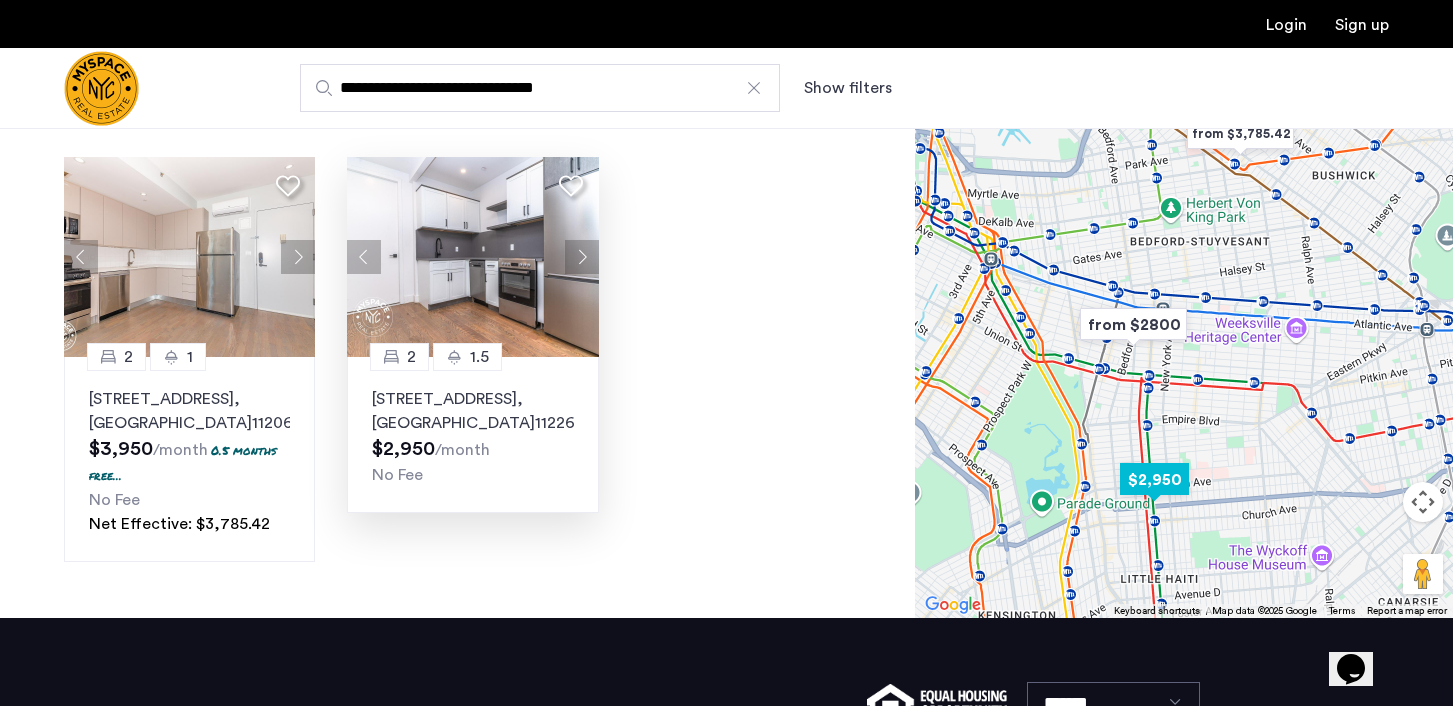 click 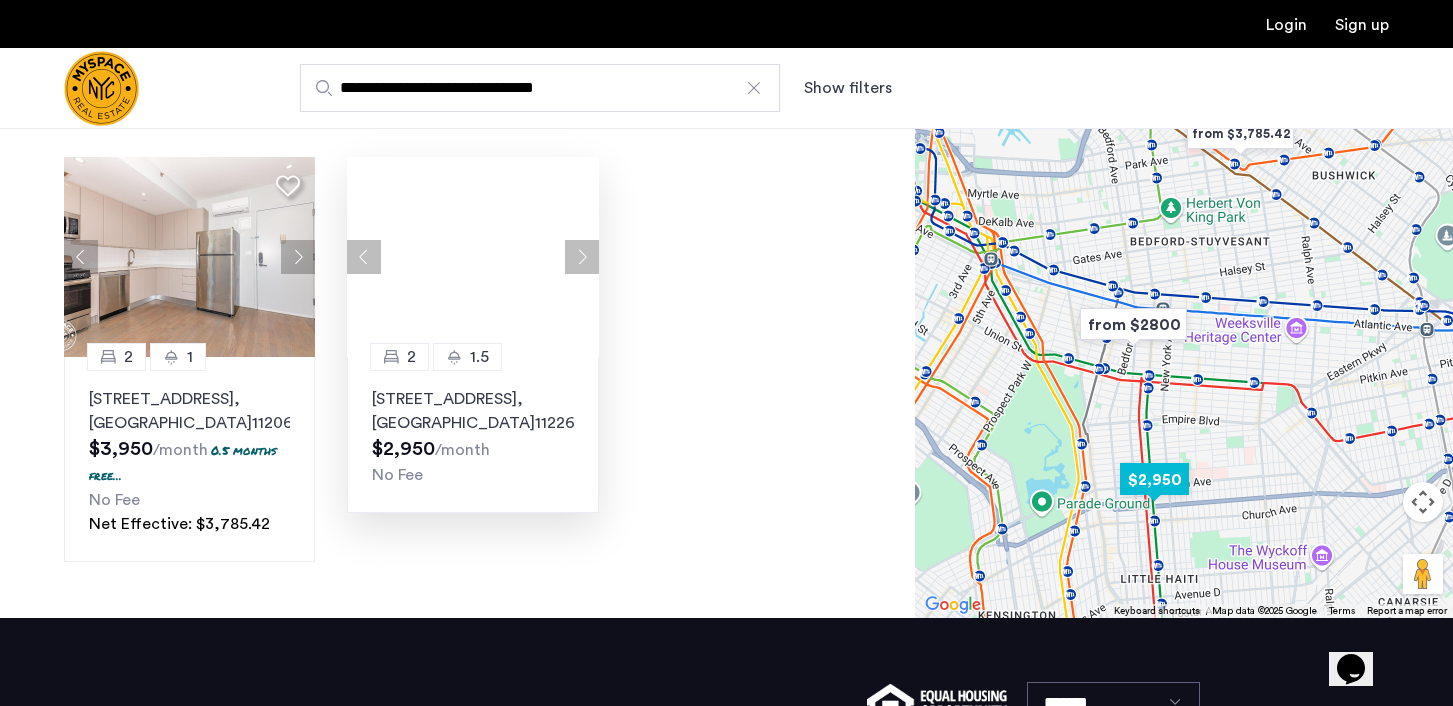 click 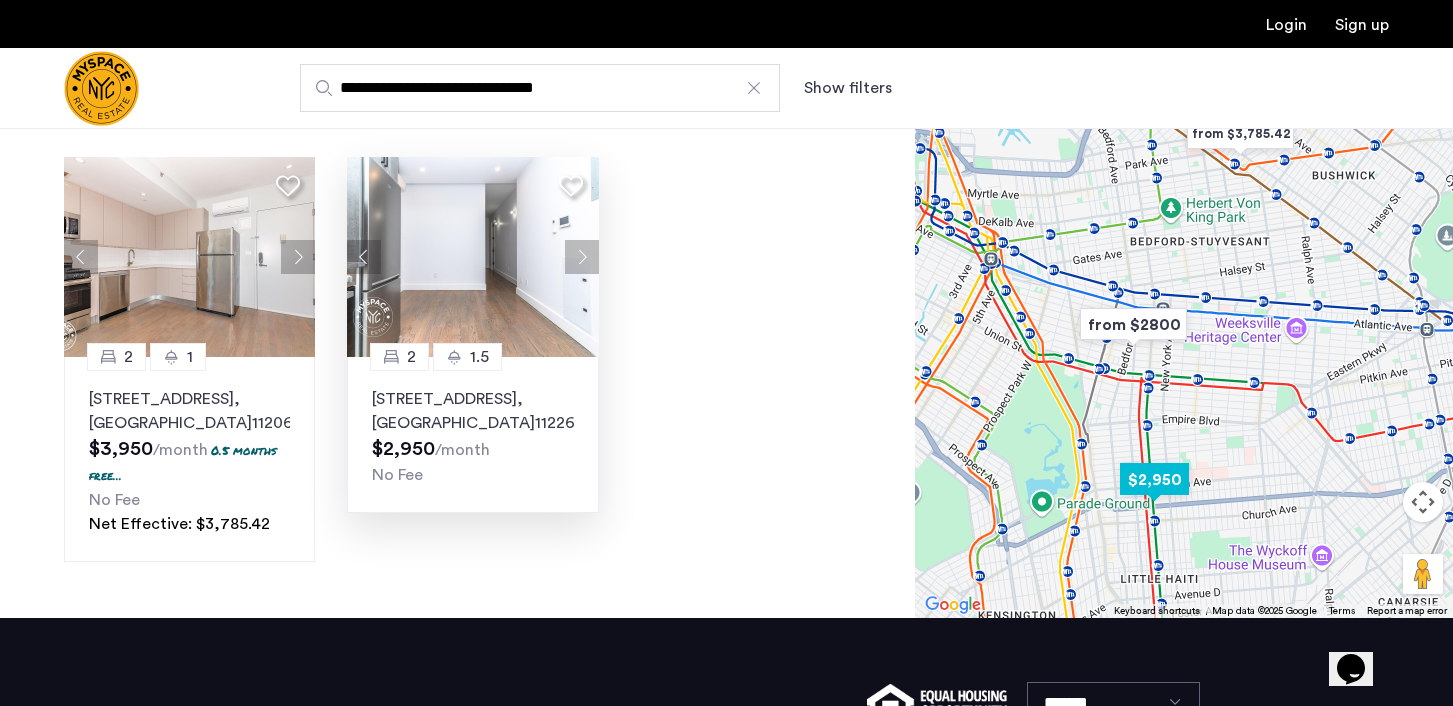 click 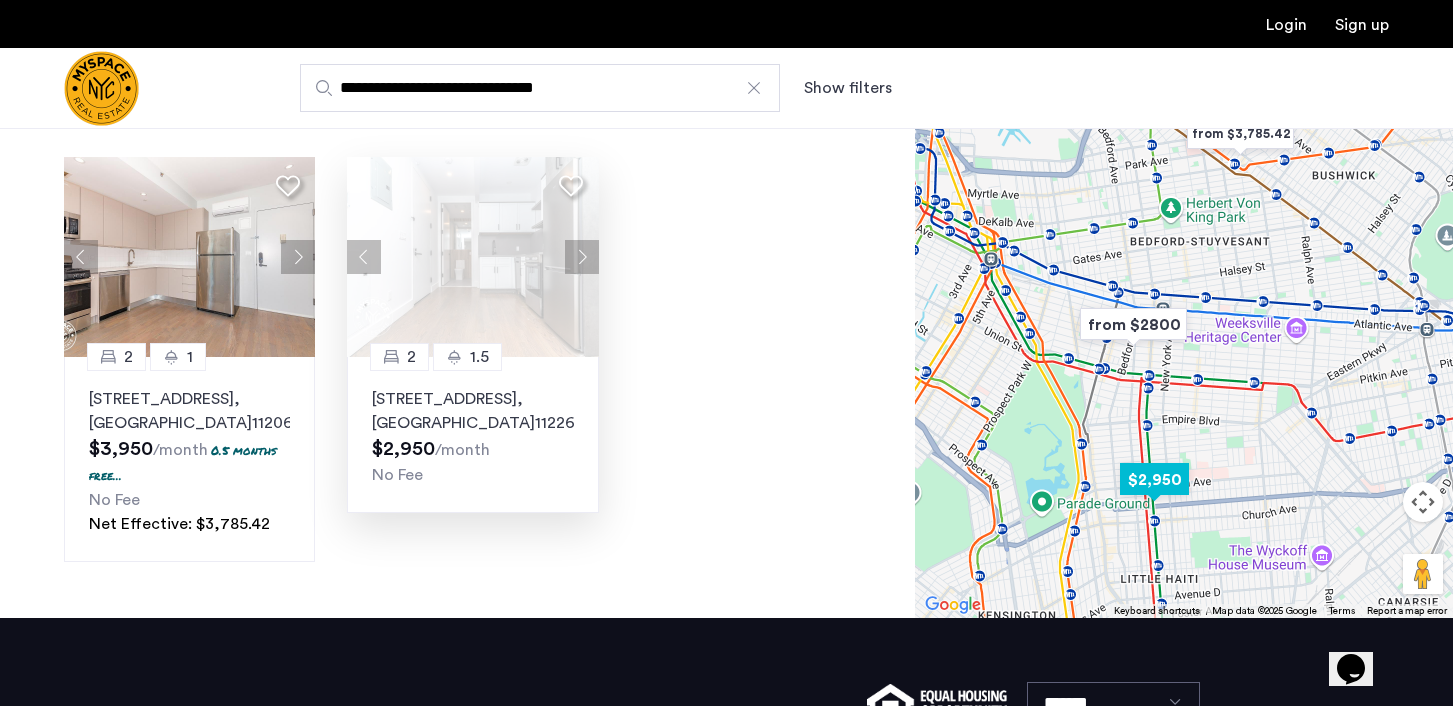 click 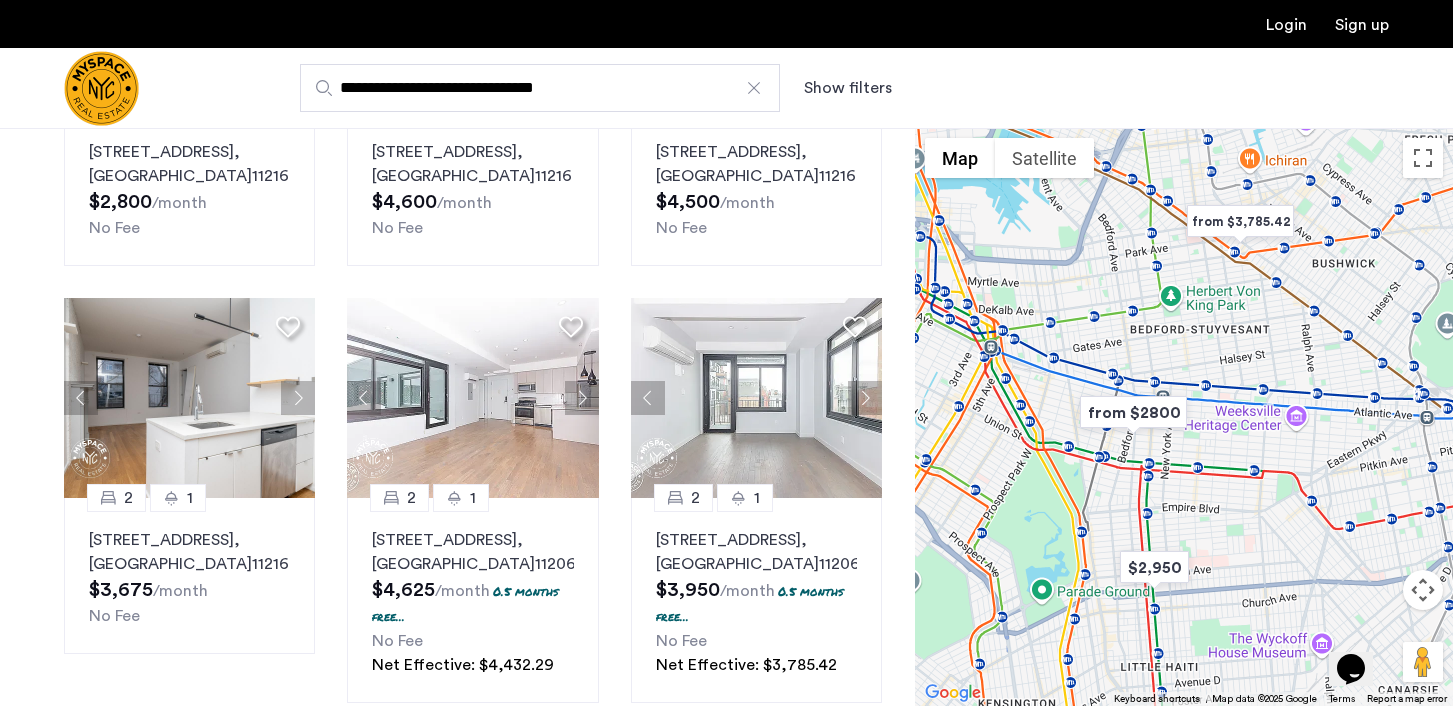 scroll, scrollTop: 114, scrollLeft: 0, axis: vertical 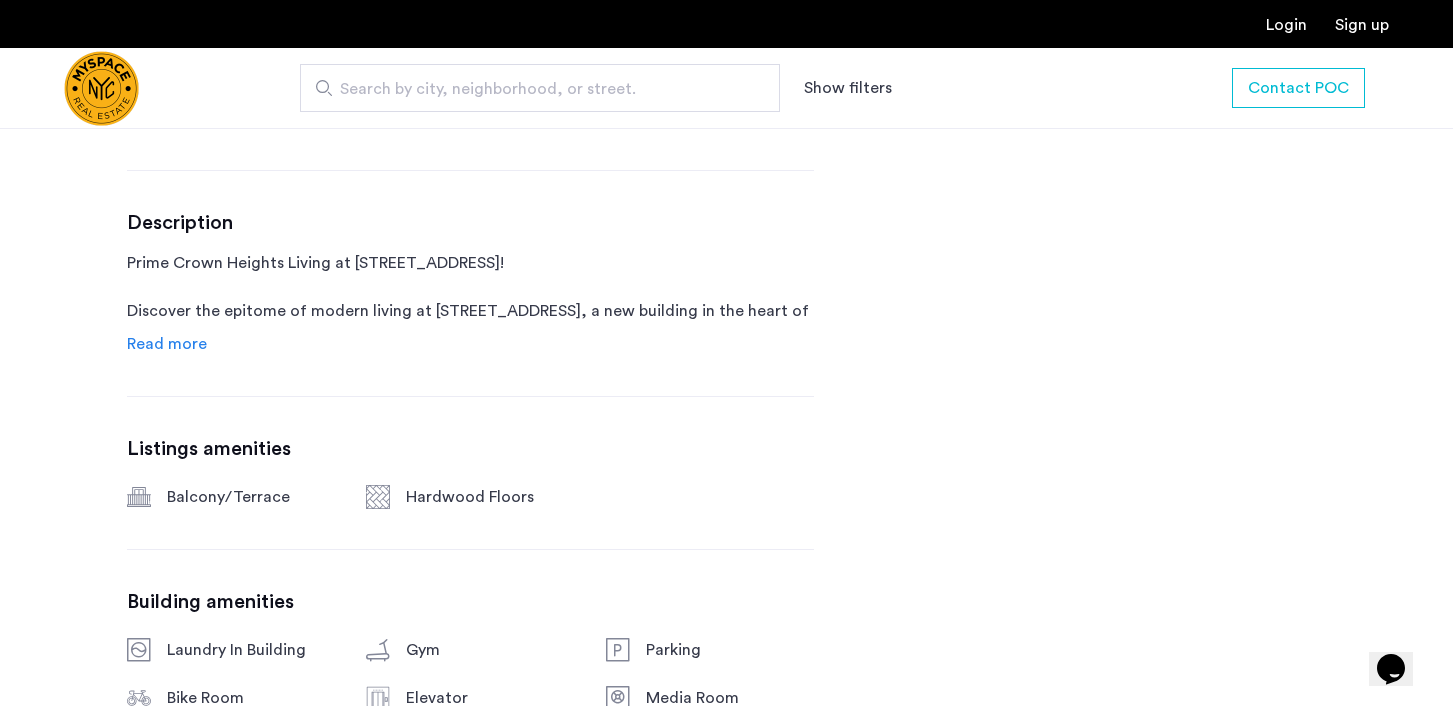 click on "Read more" 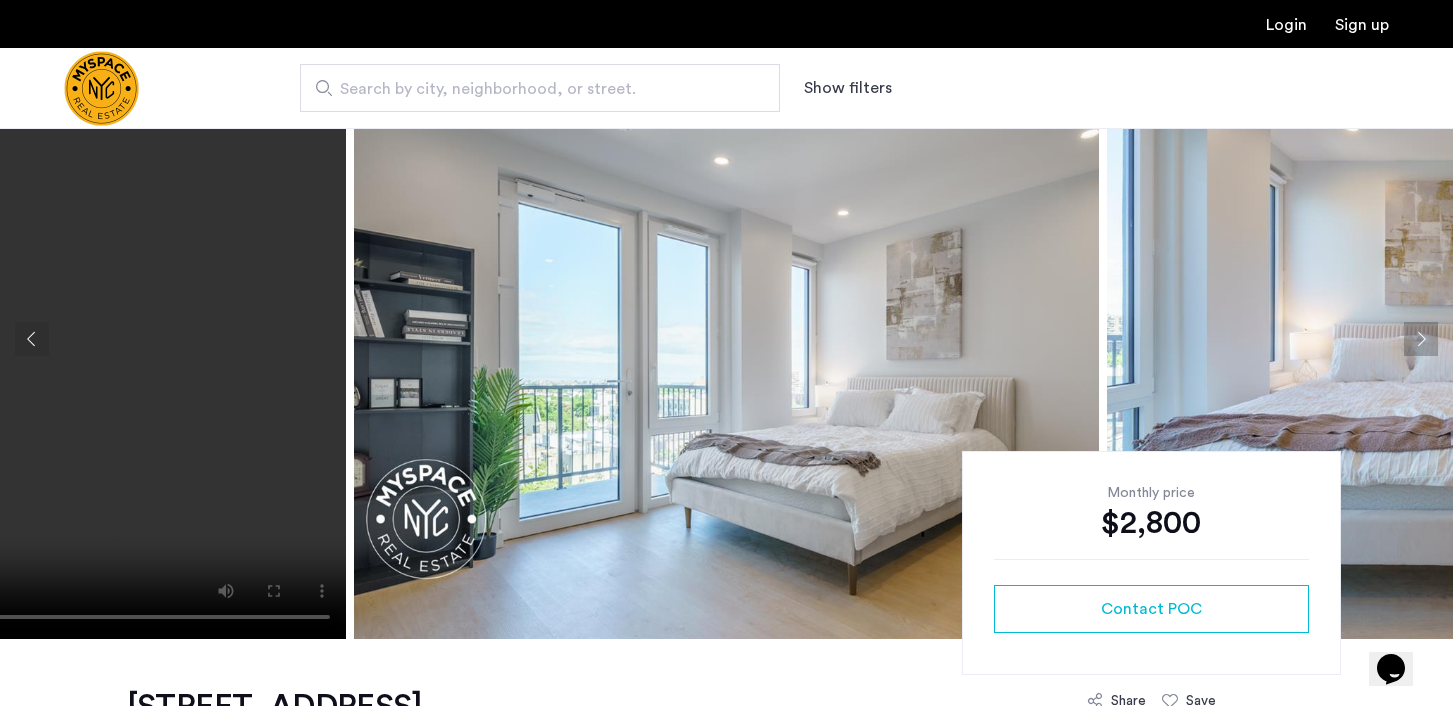 scroll, scrollTop: 85, scrollLeft: 0, axis: vertical 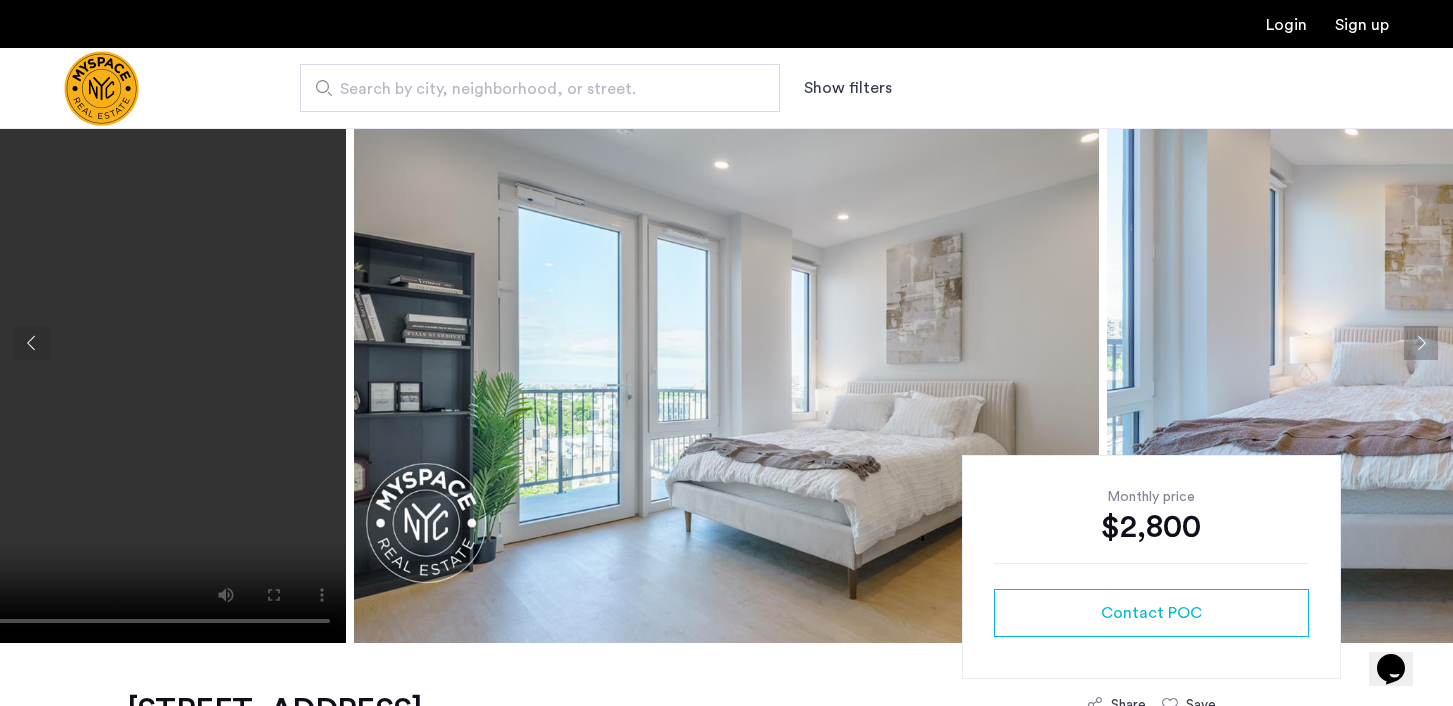 click 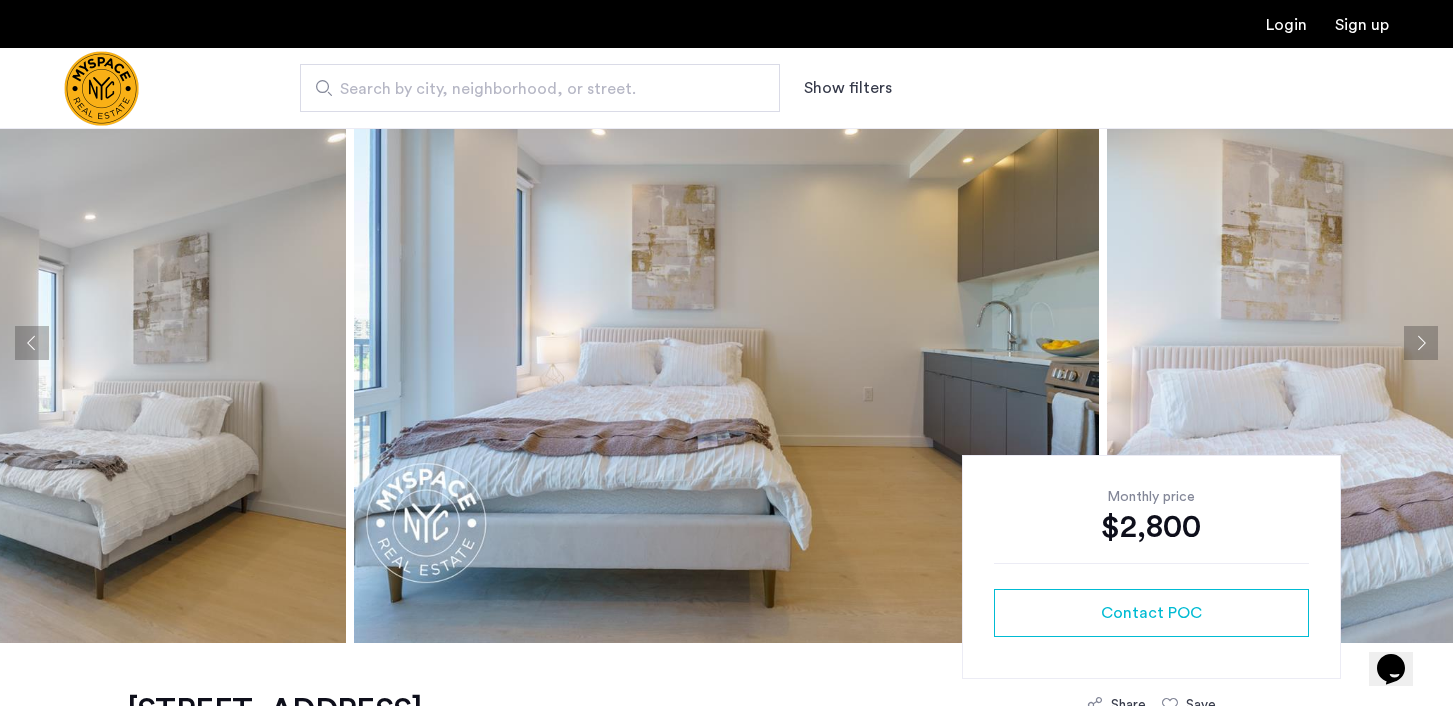 click 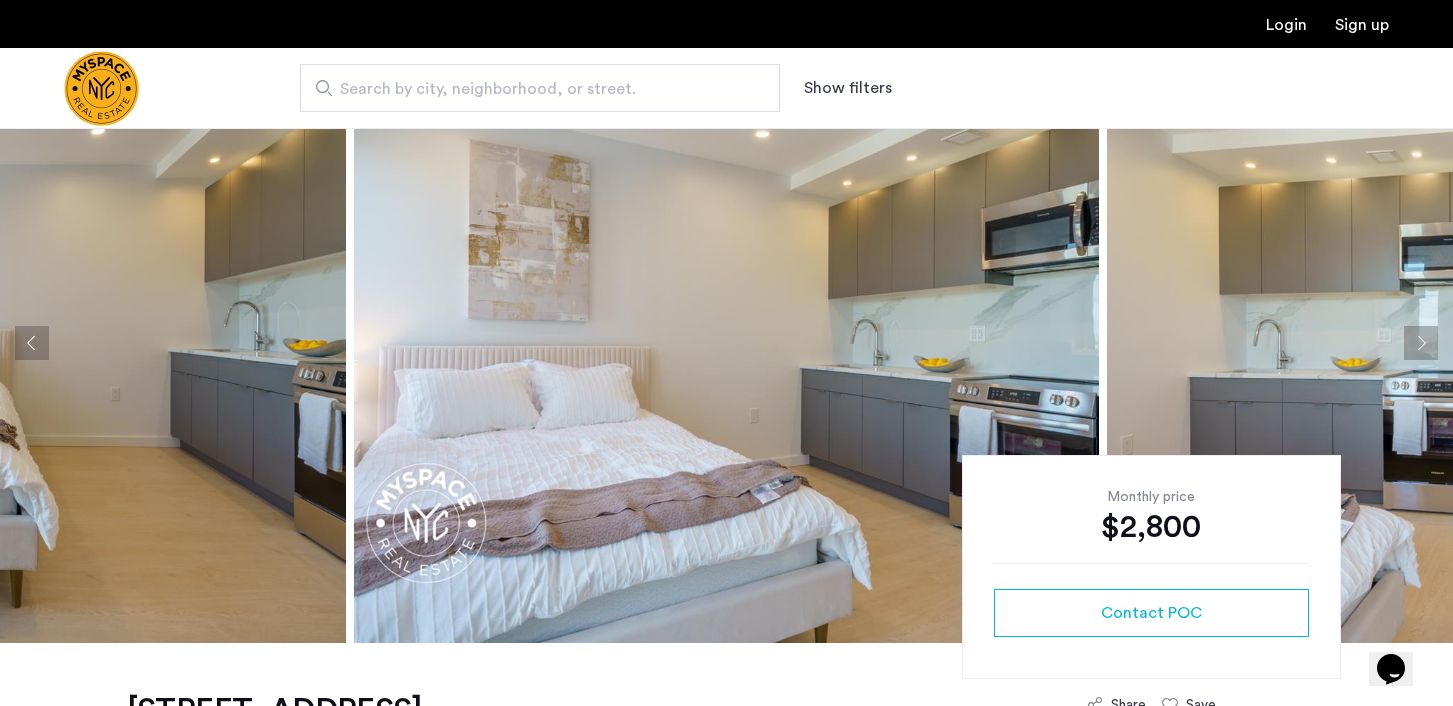 click 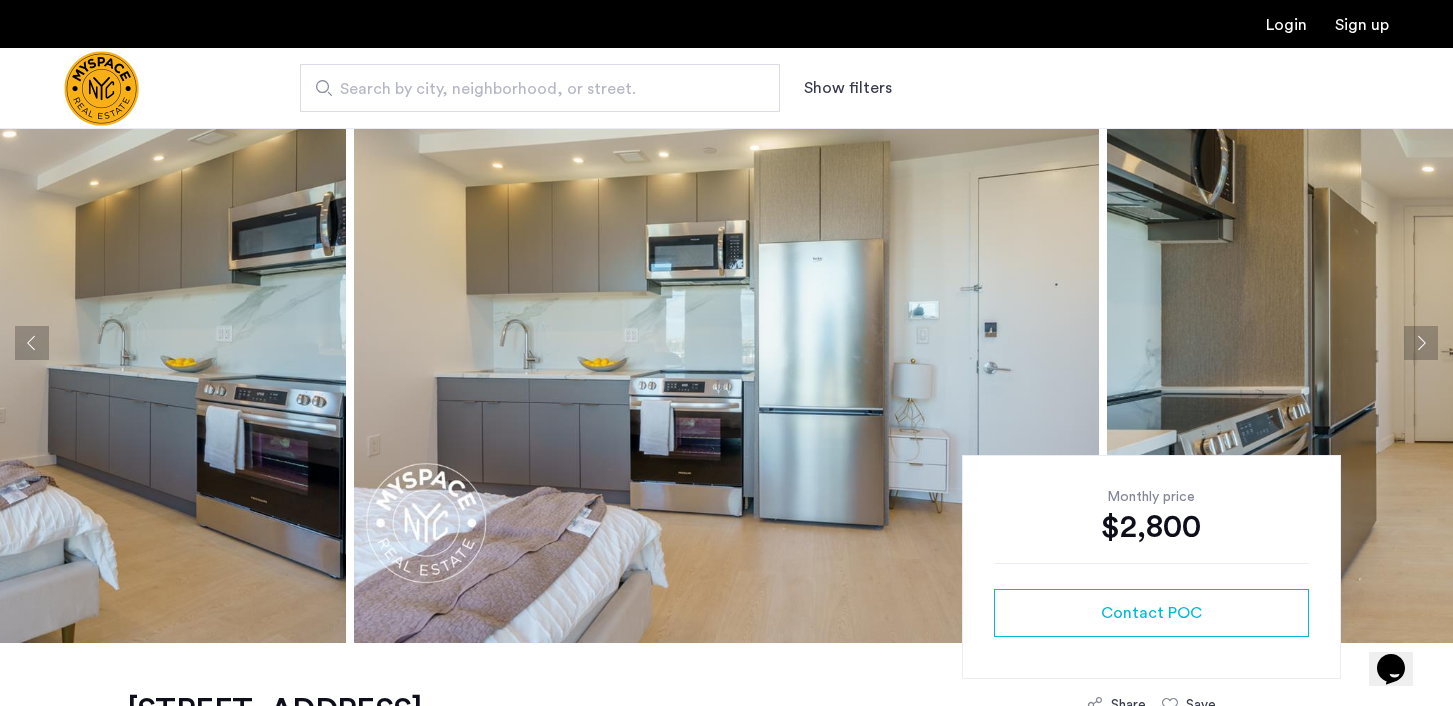 click 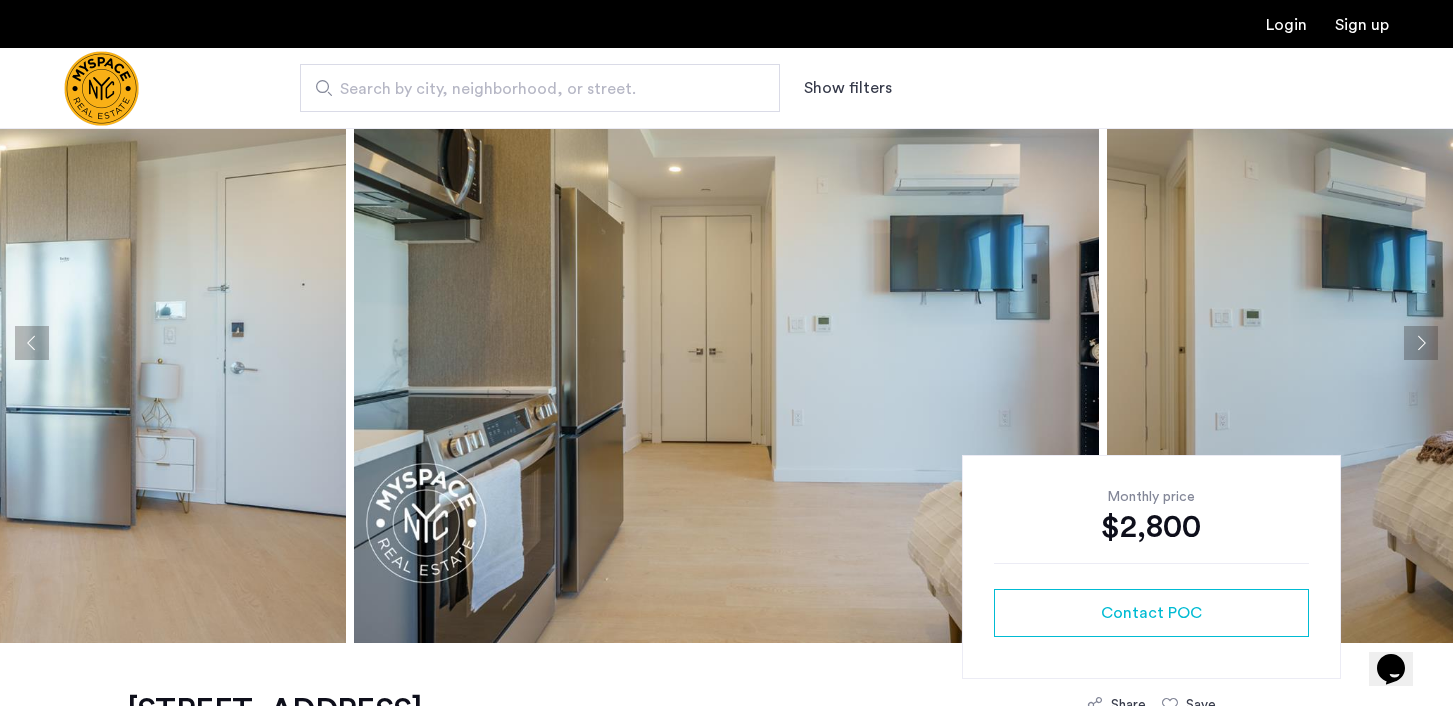 click 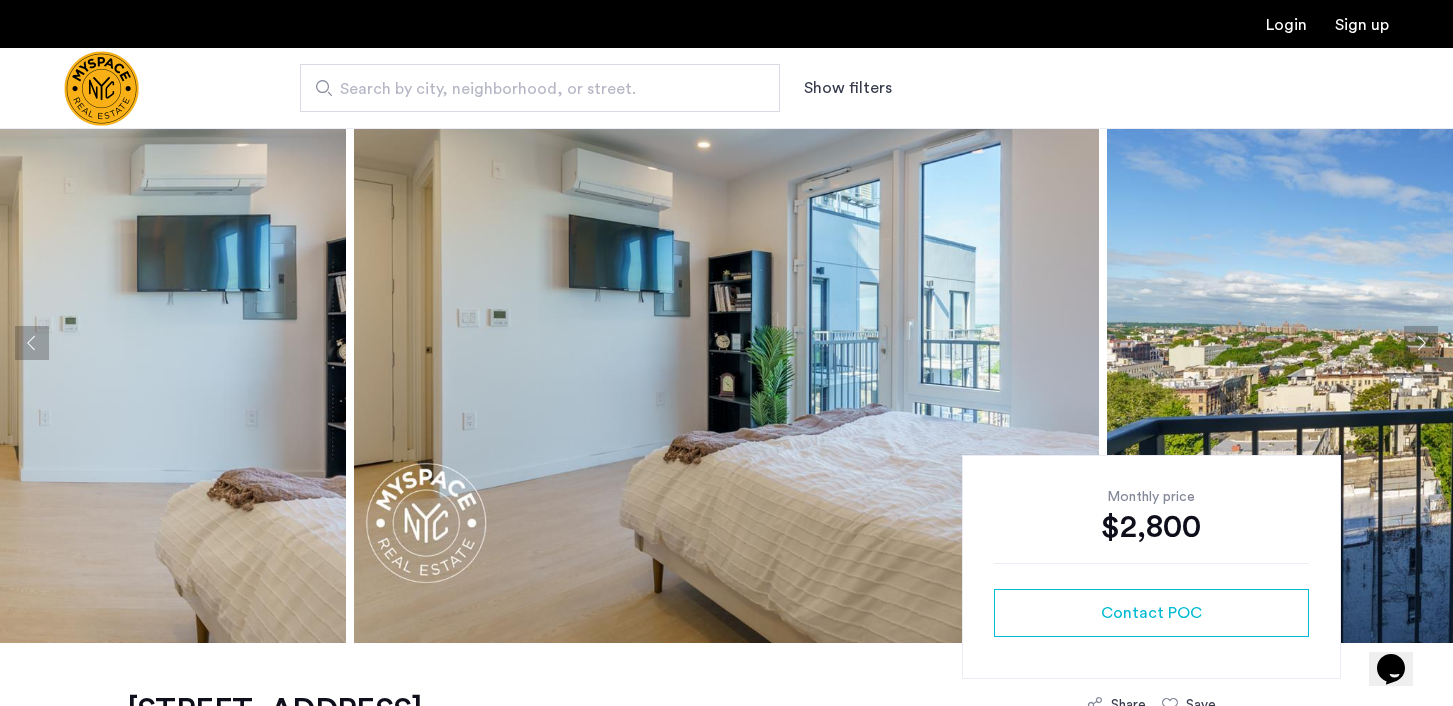 click 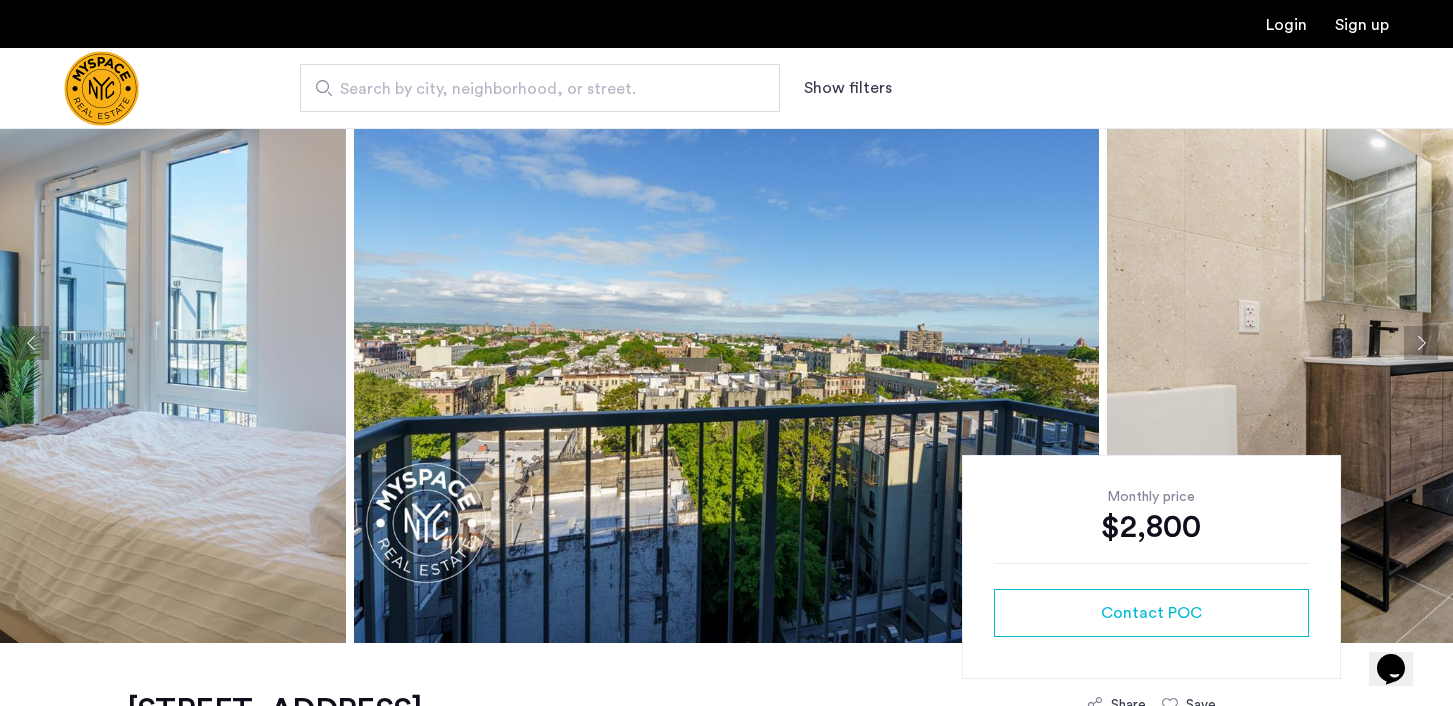 click 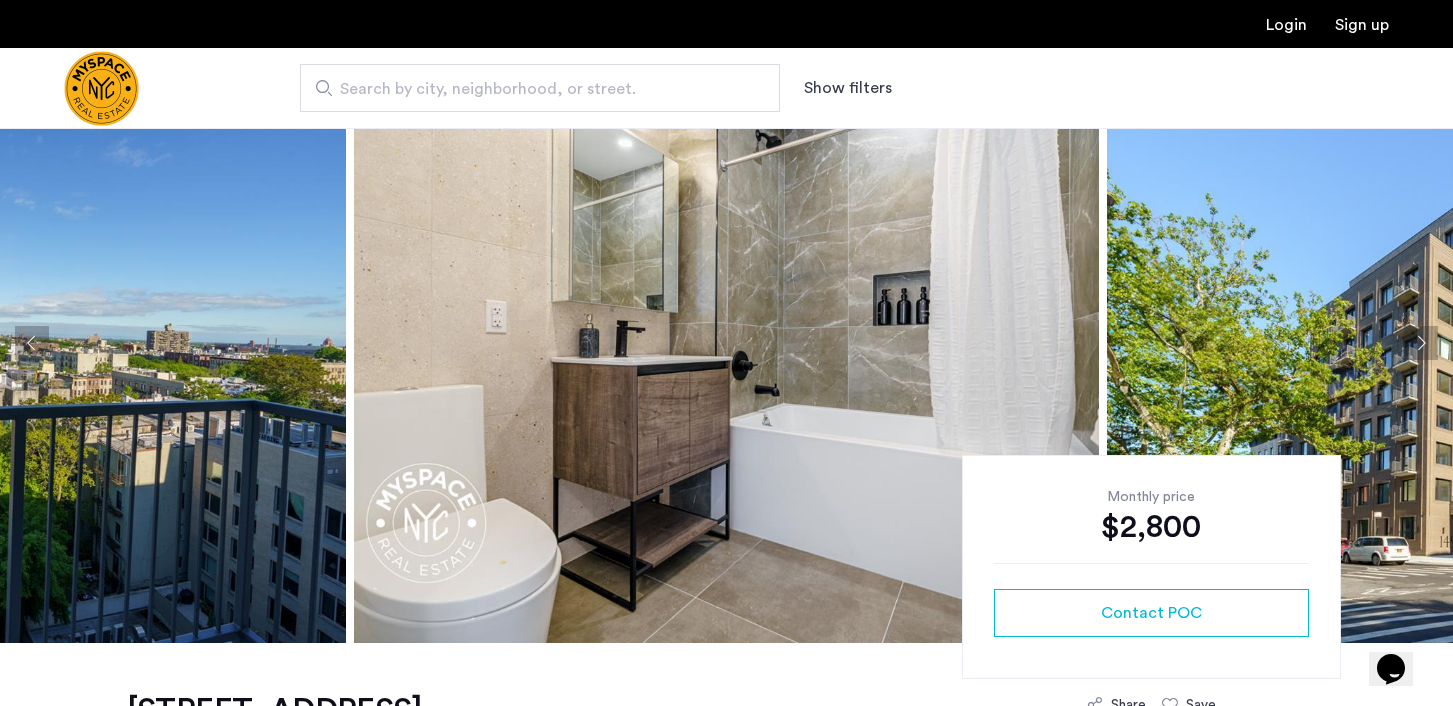 click 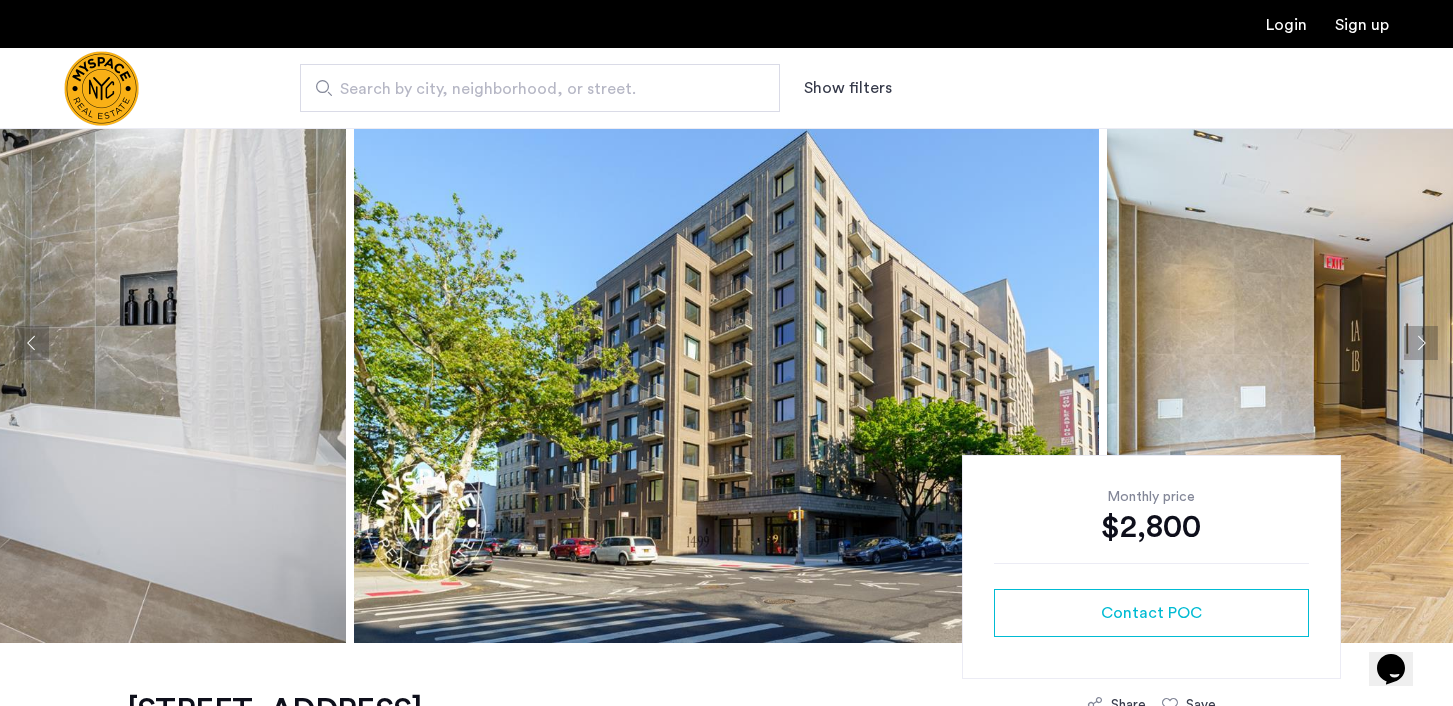 click 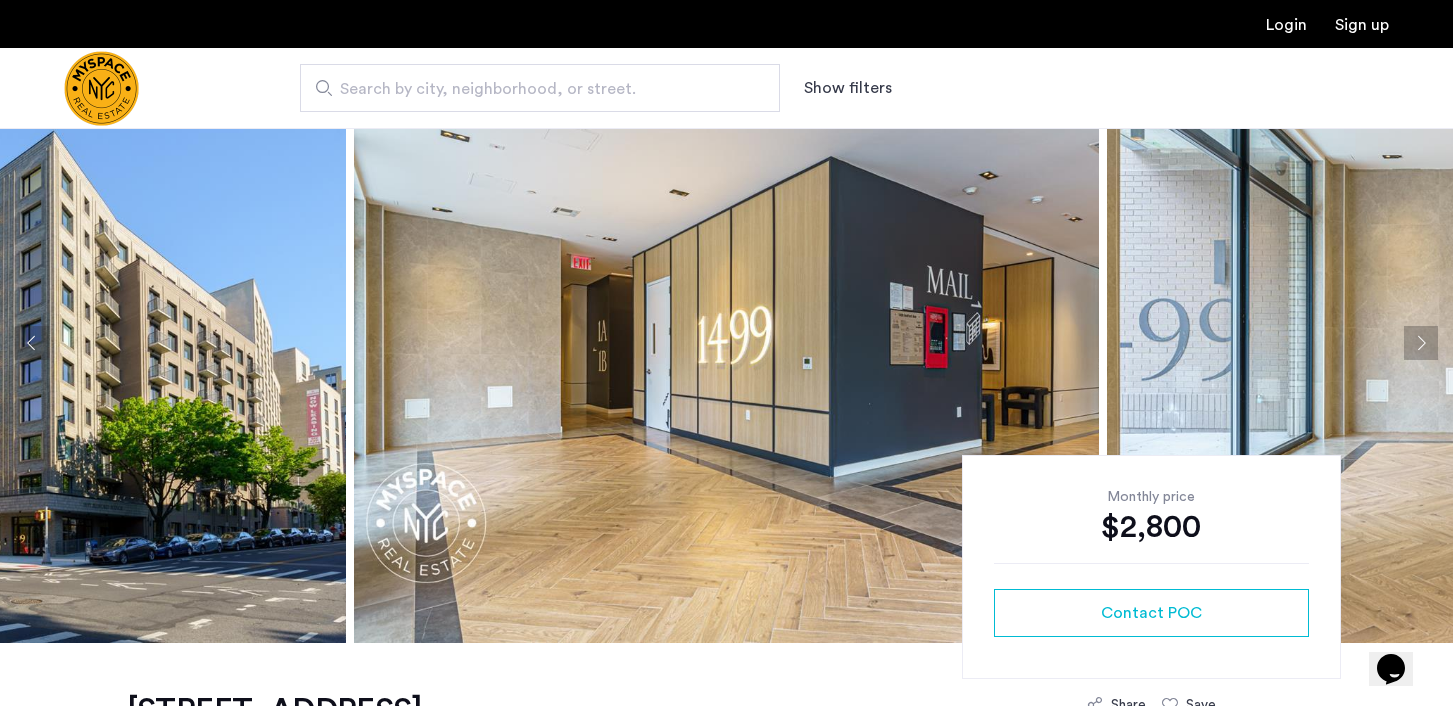 click 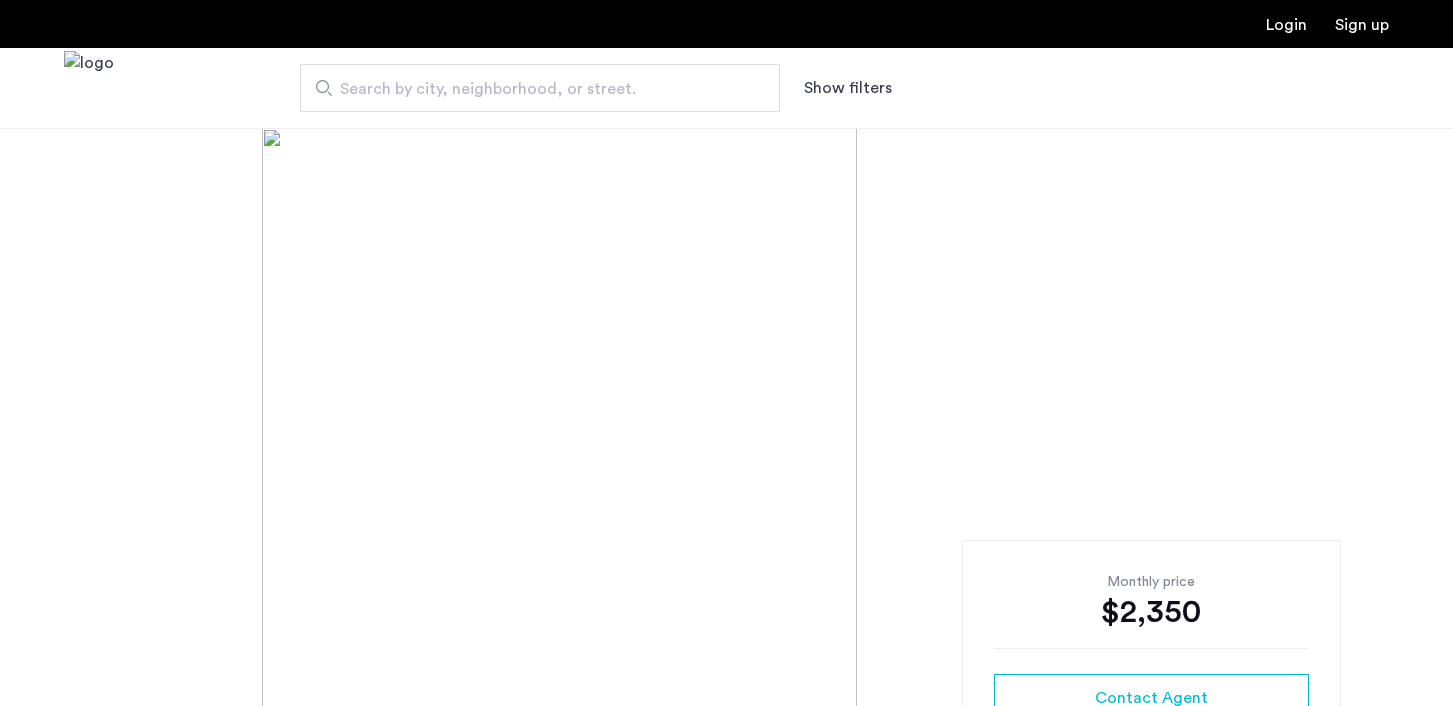 scroll, scrollTop: 0, scrollLeft: 0, axis: both 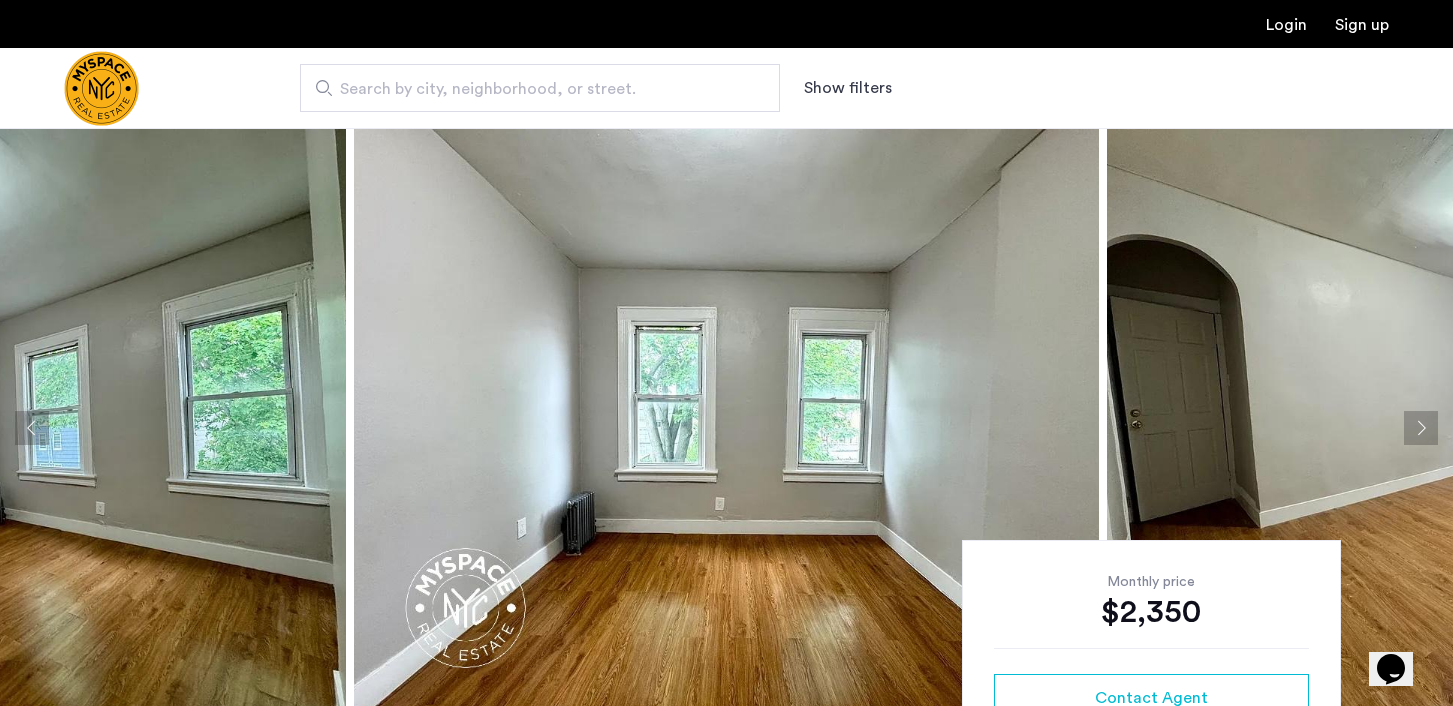click 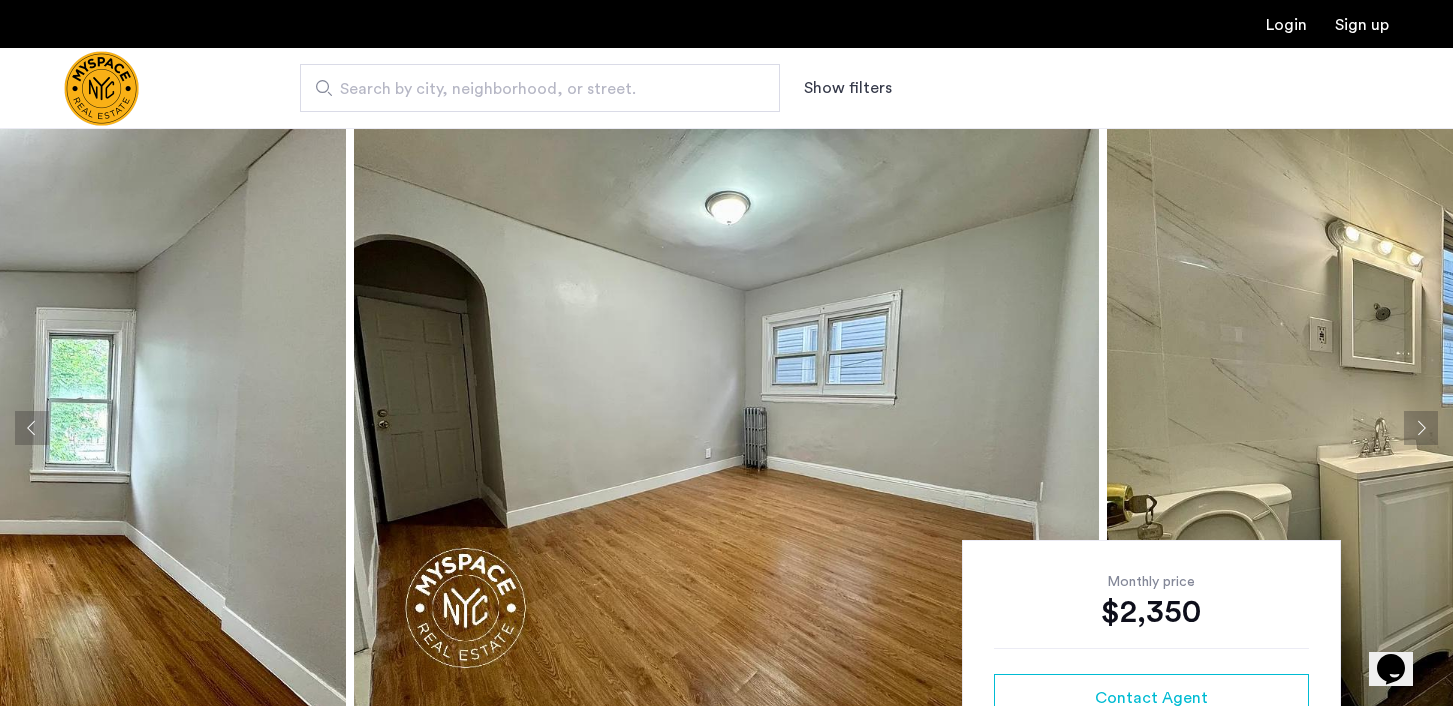 click 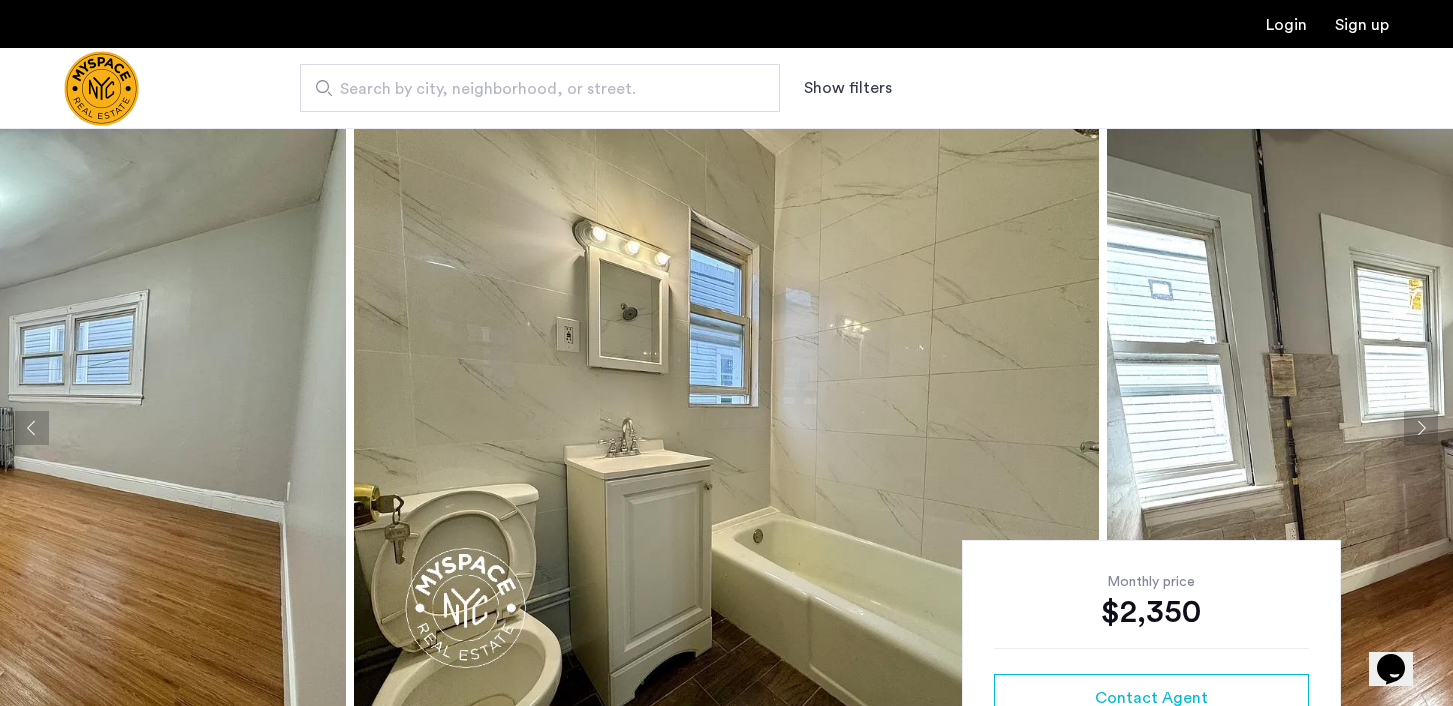 click 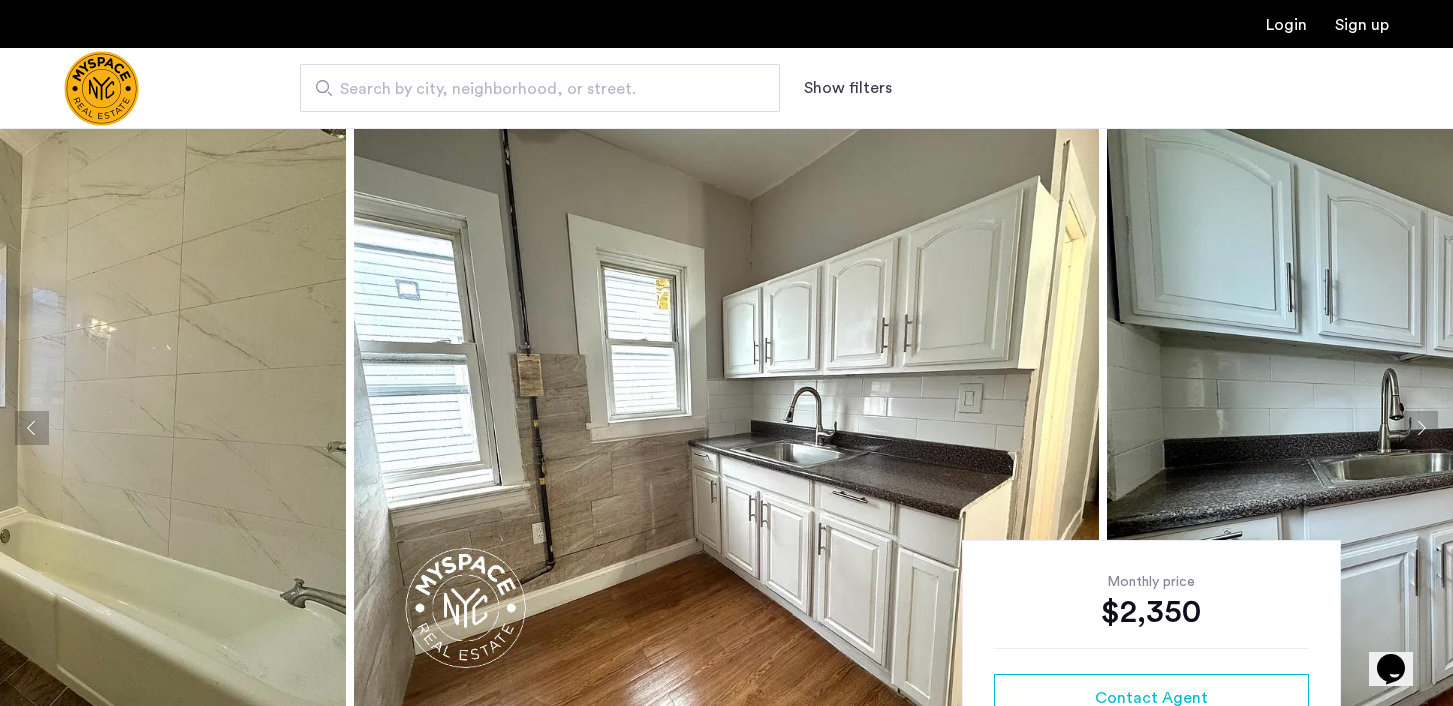 click 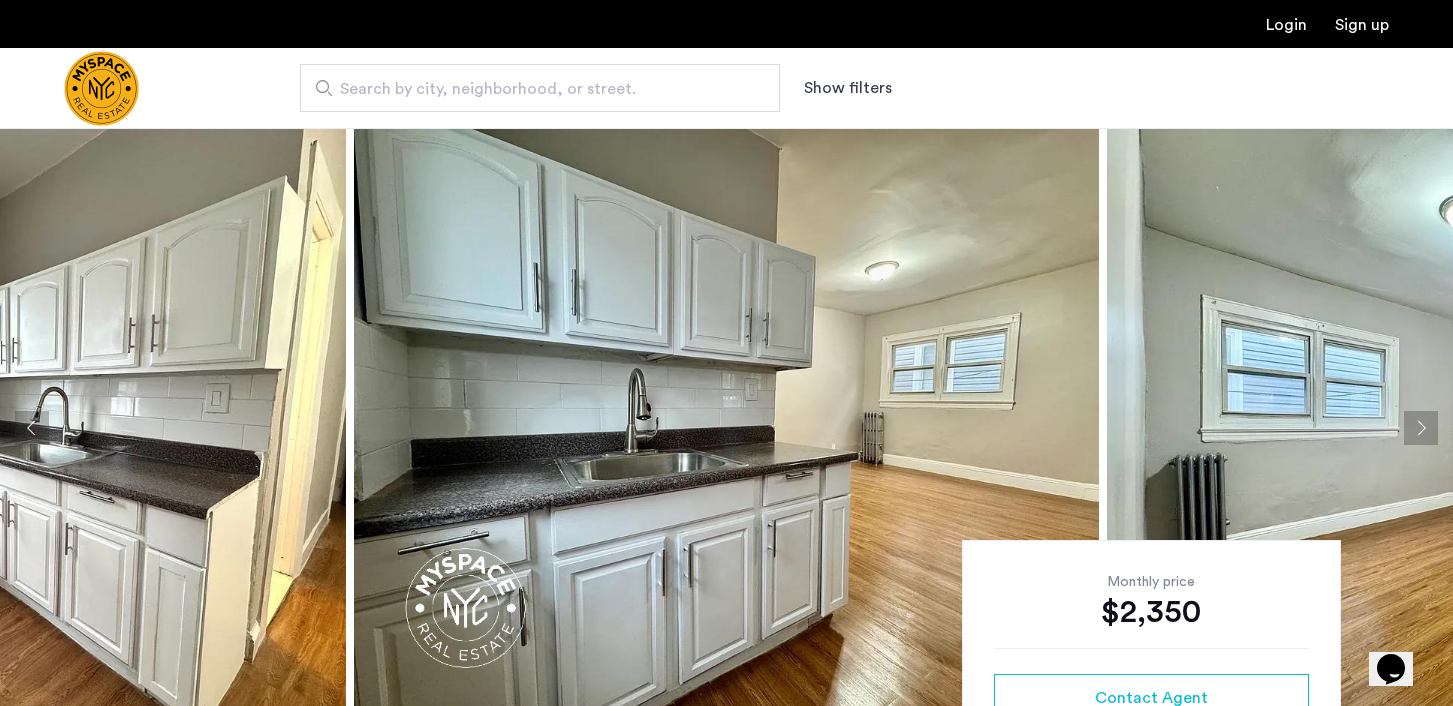 click 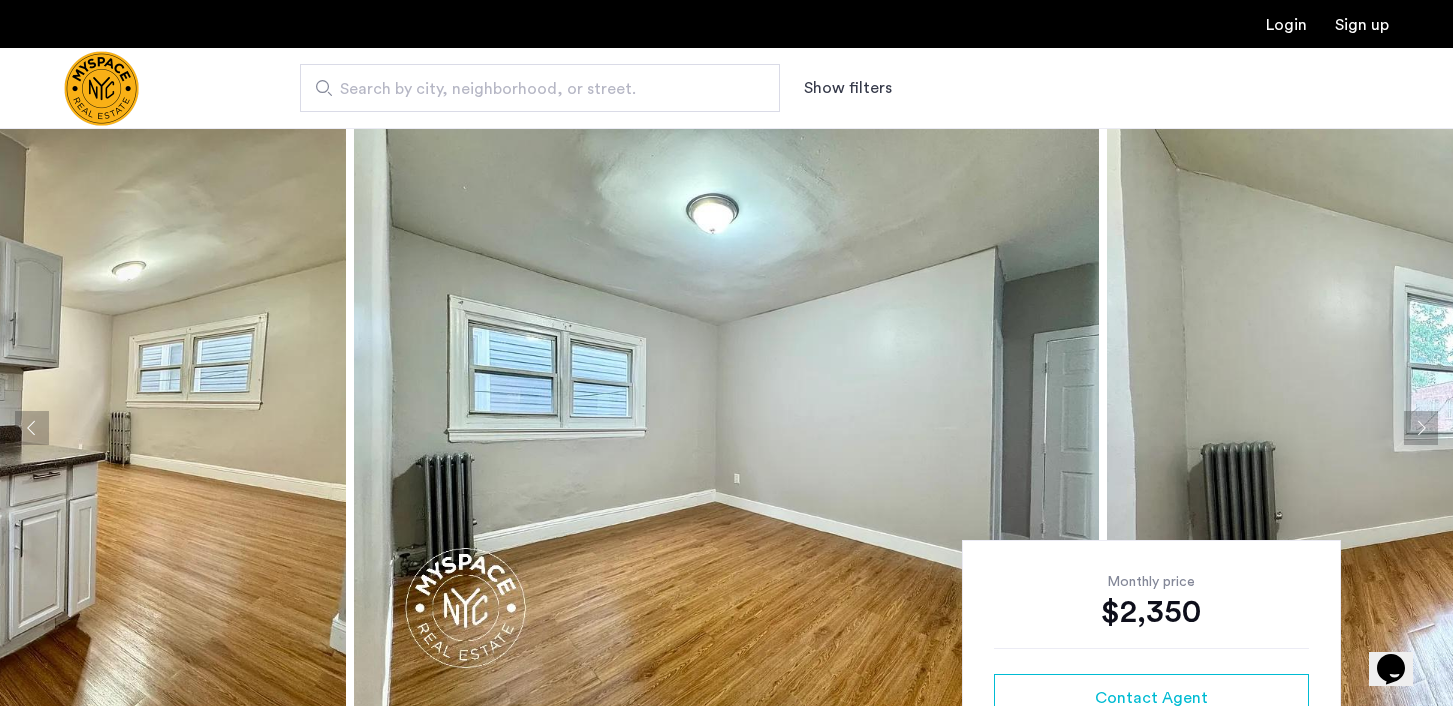 click 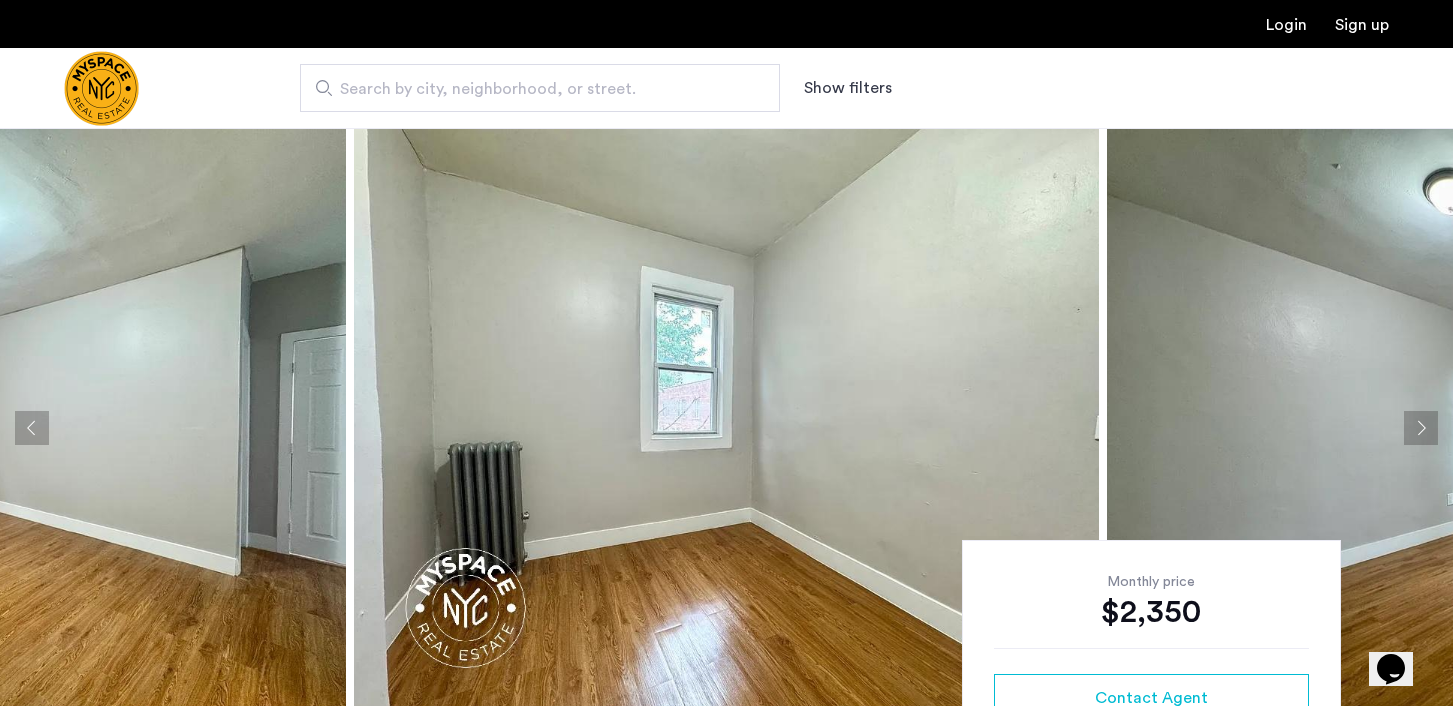 click 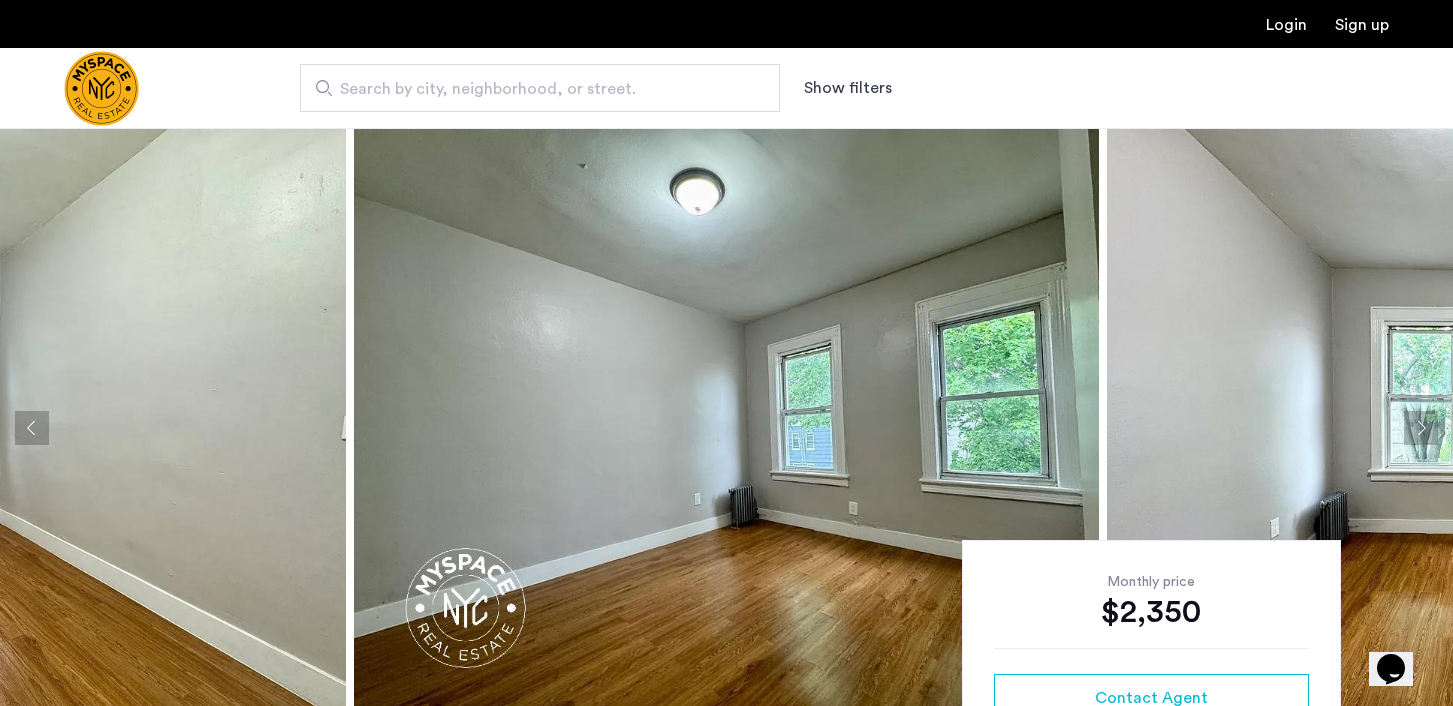 click 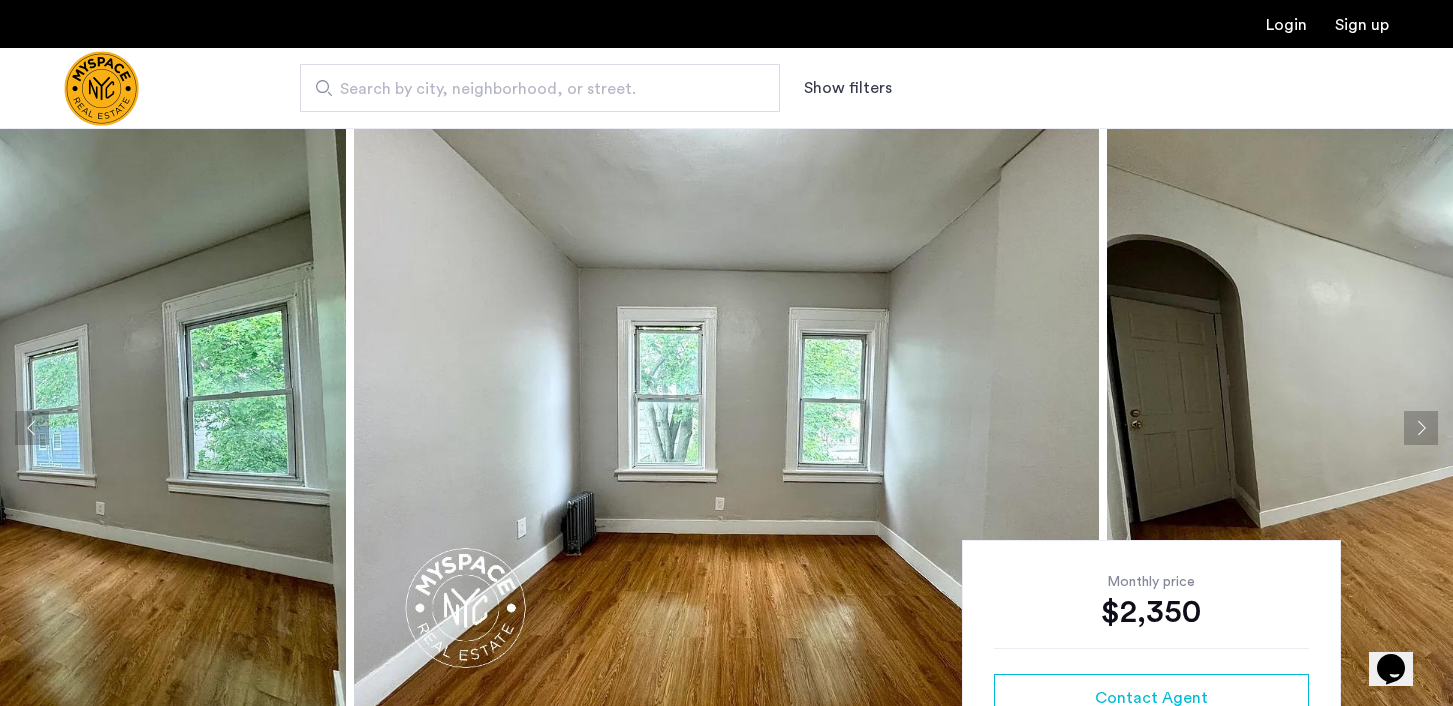 click 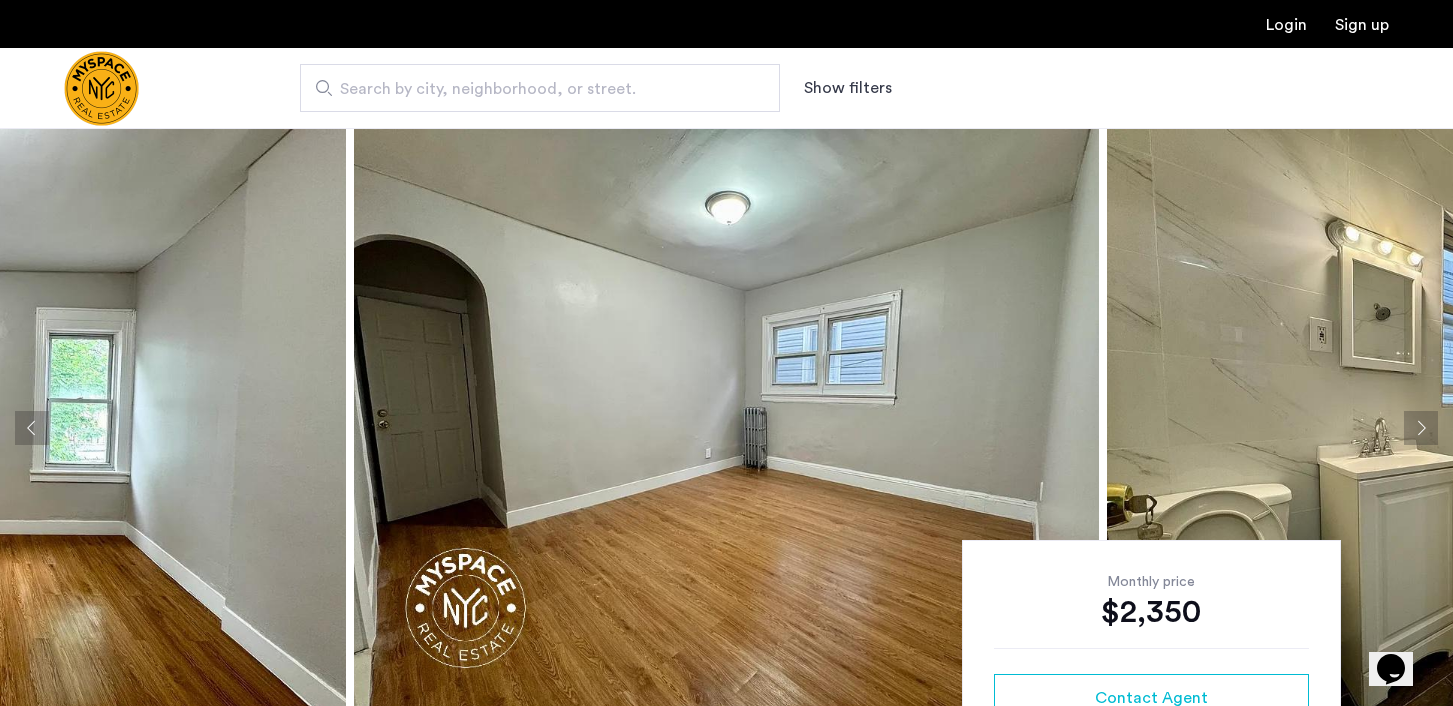 click 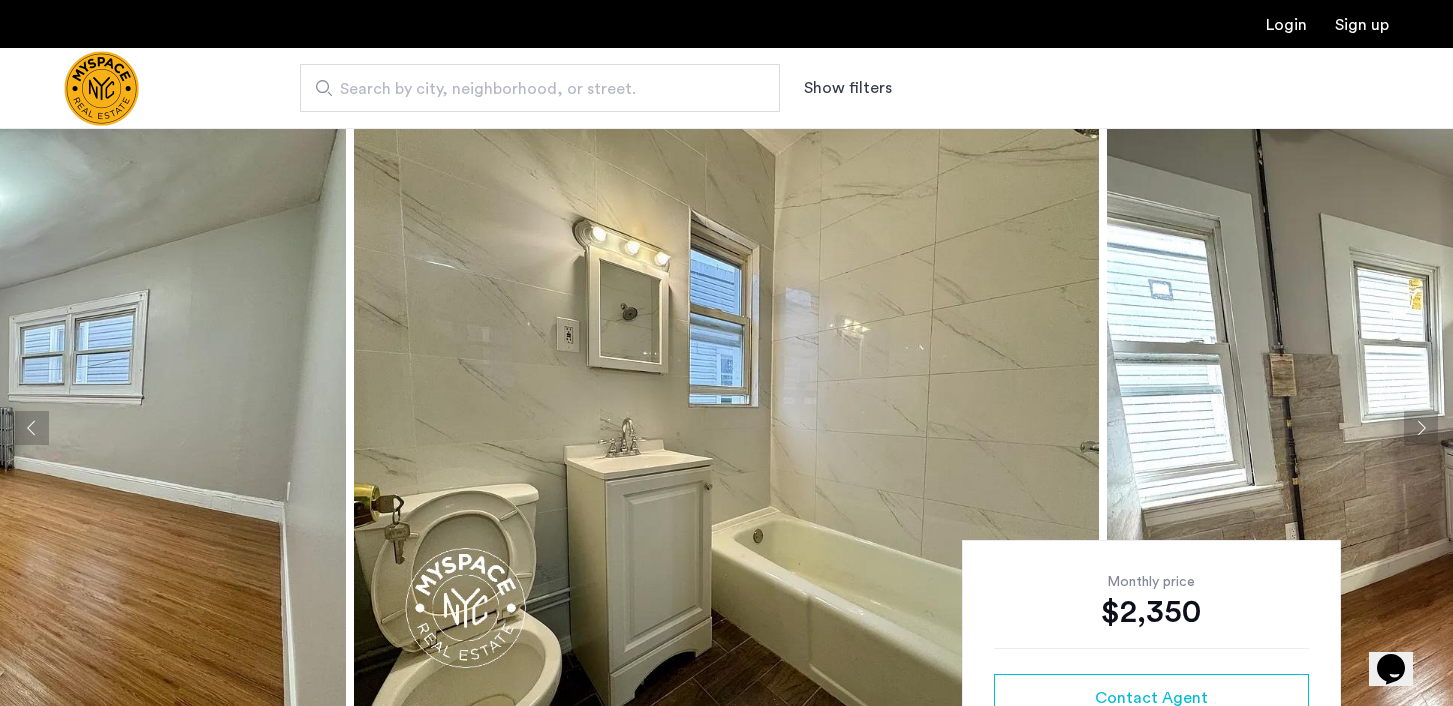 click 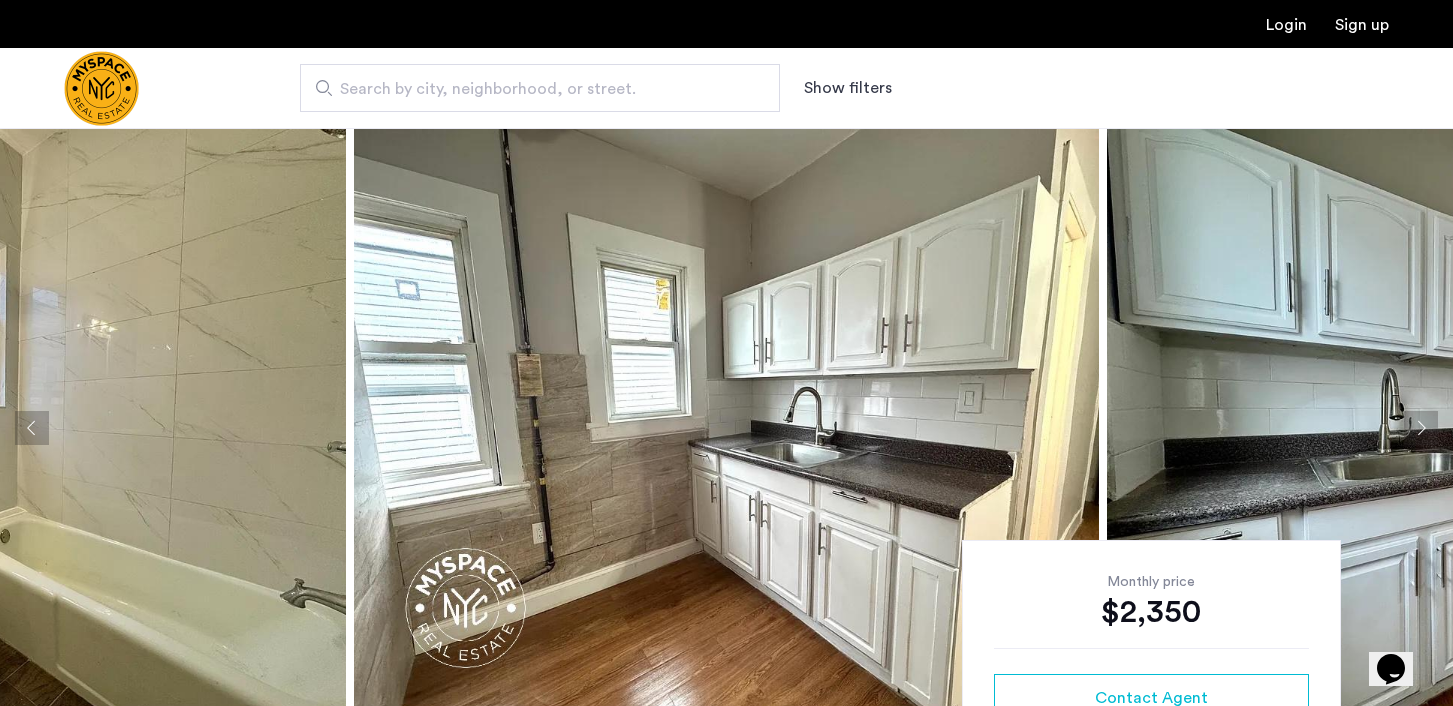 click 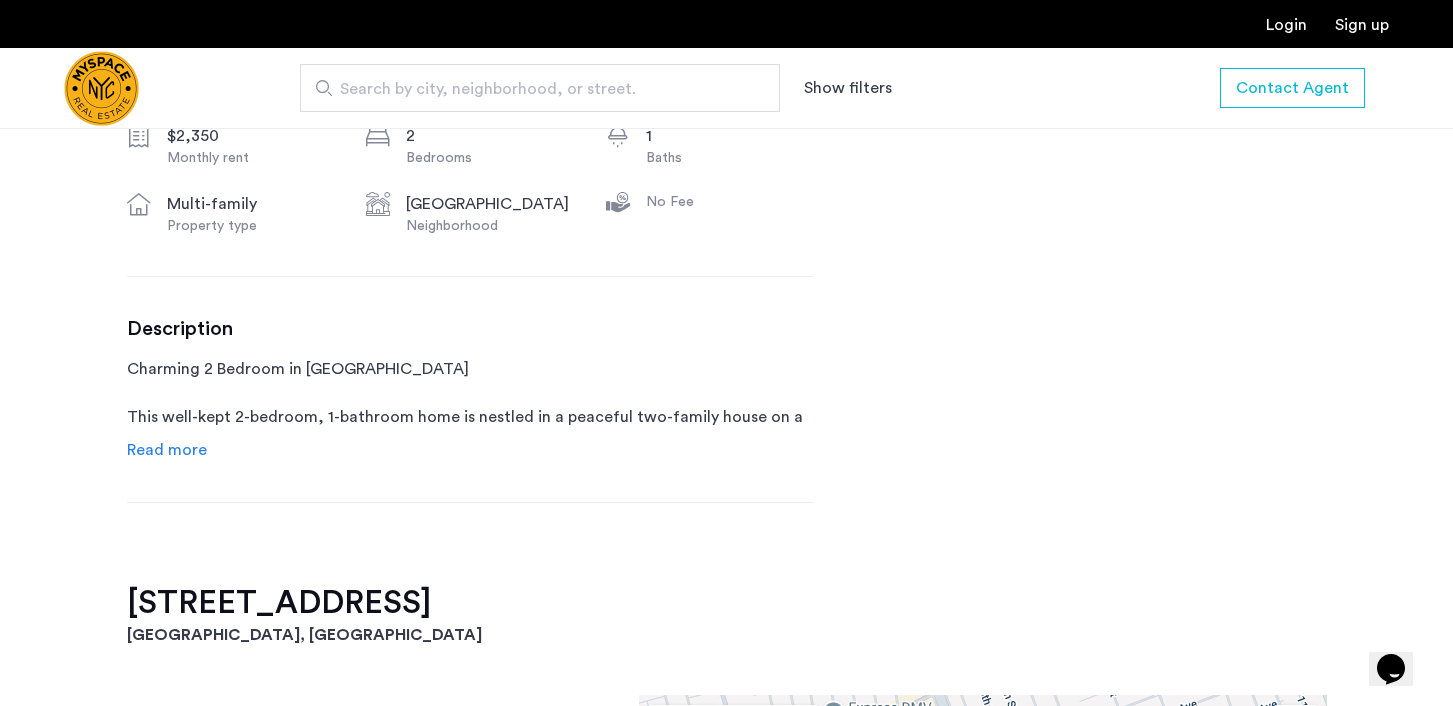 scroll, scrollTop: 797, scrollLeft: 0, axis: vertical 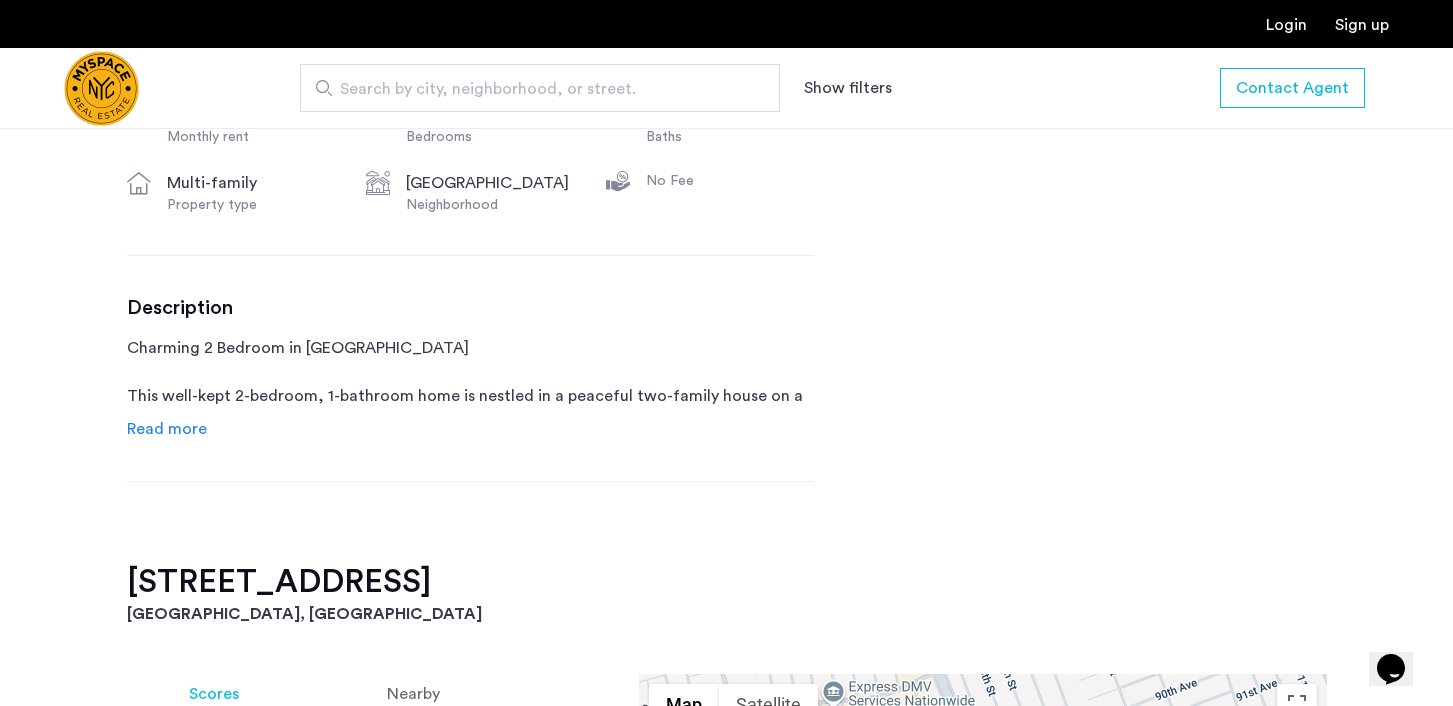 click on "Read more" 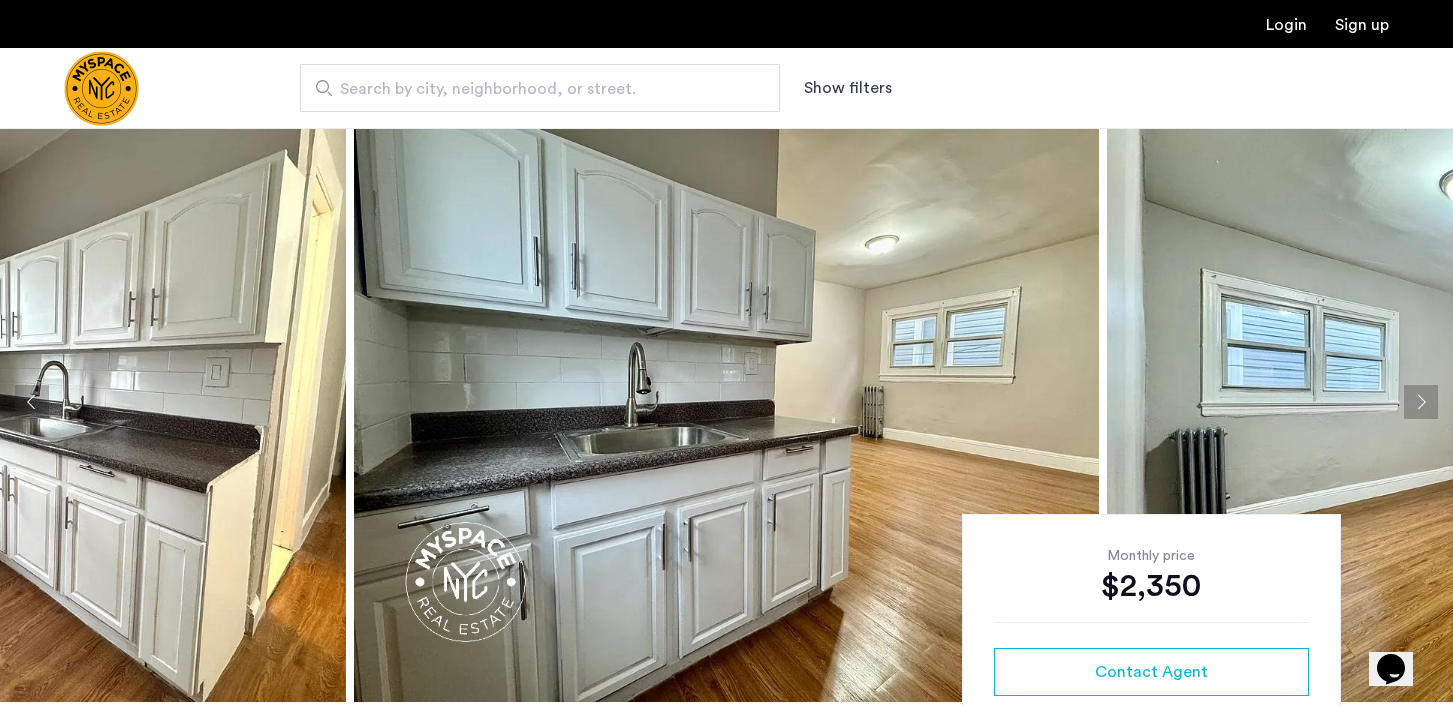 scroll, scrollTop: 0, scrollLeft: 0, axis: both 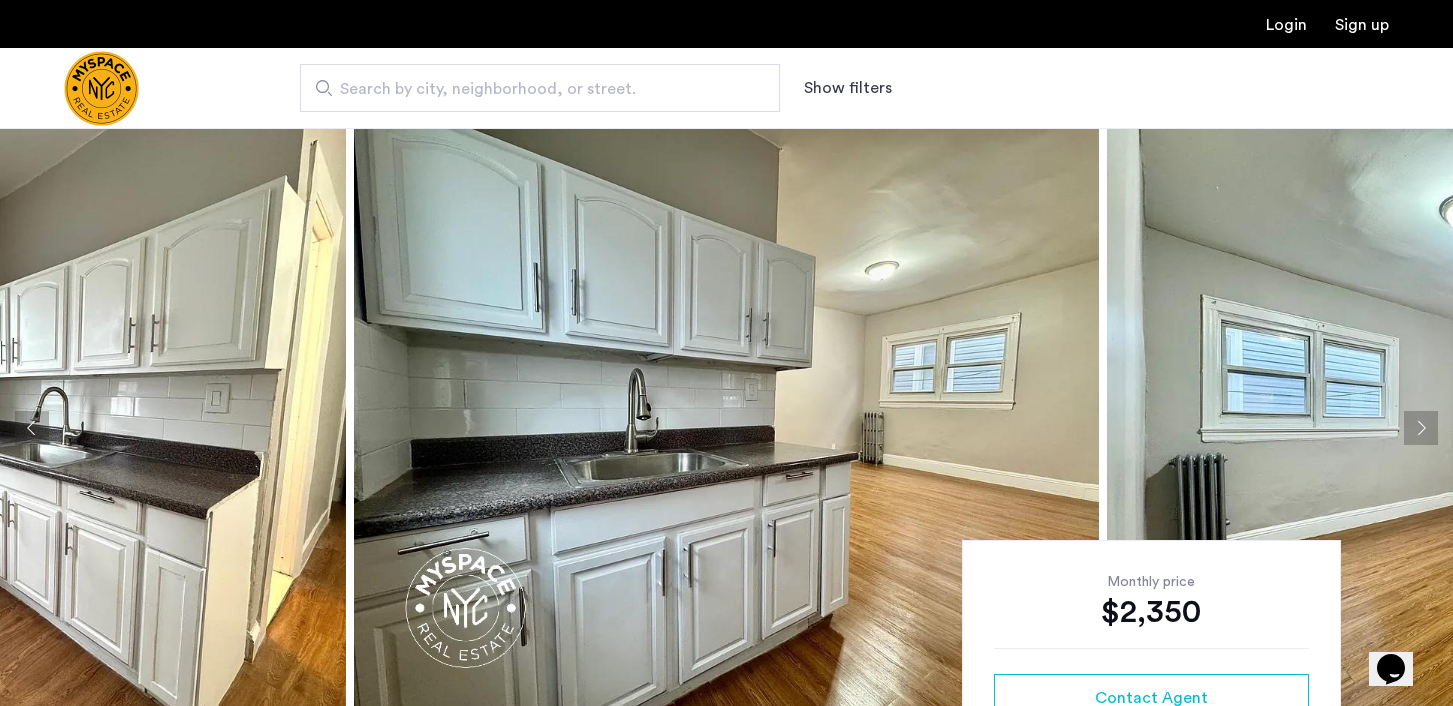click 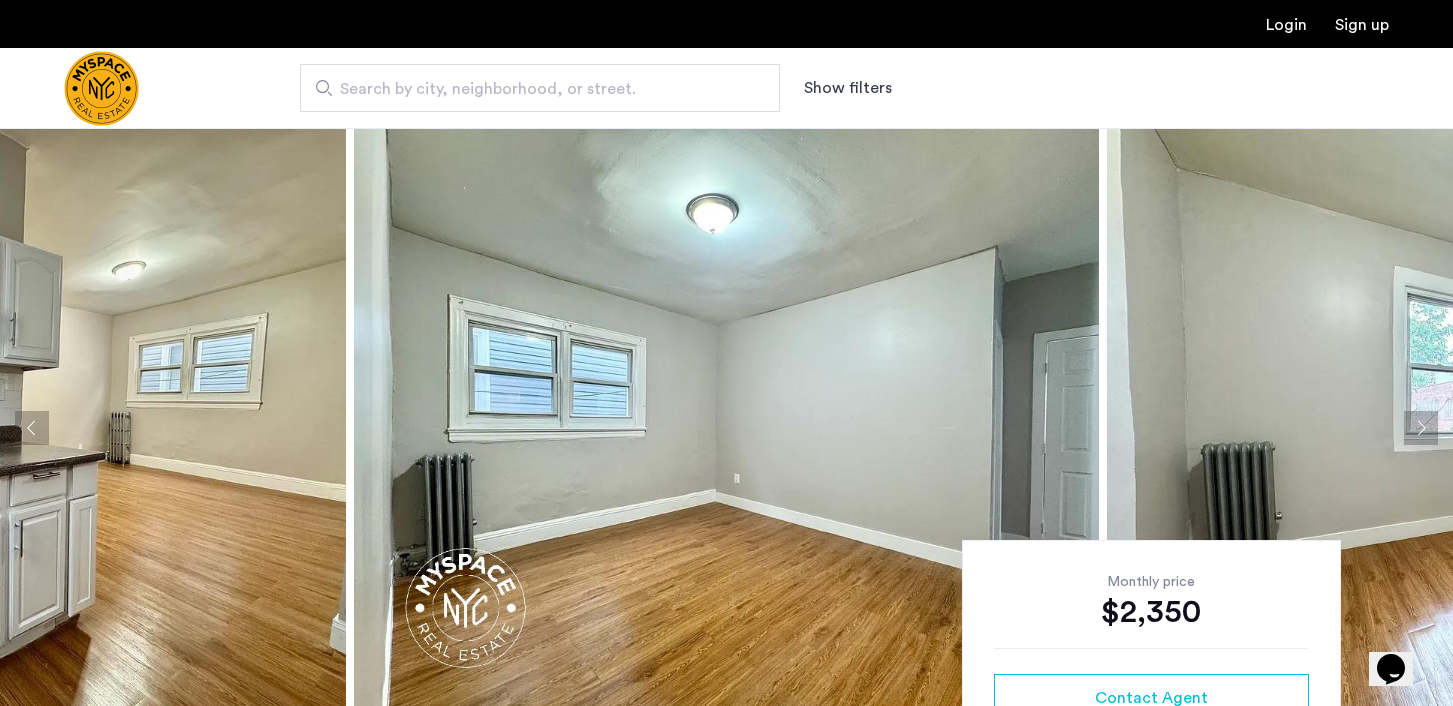 click 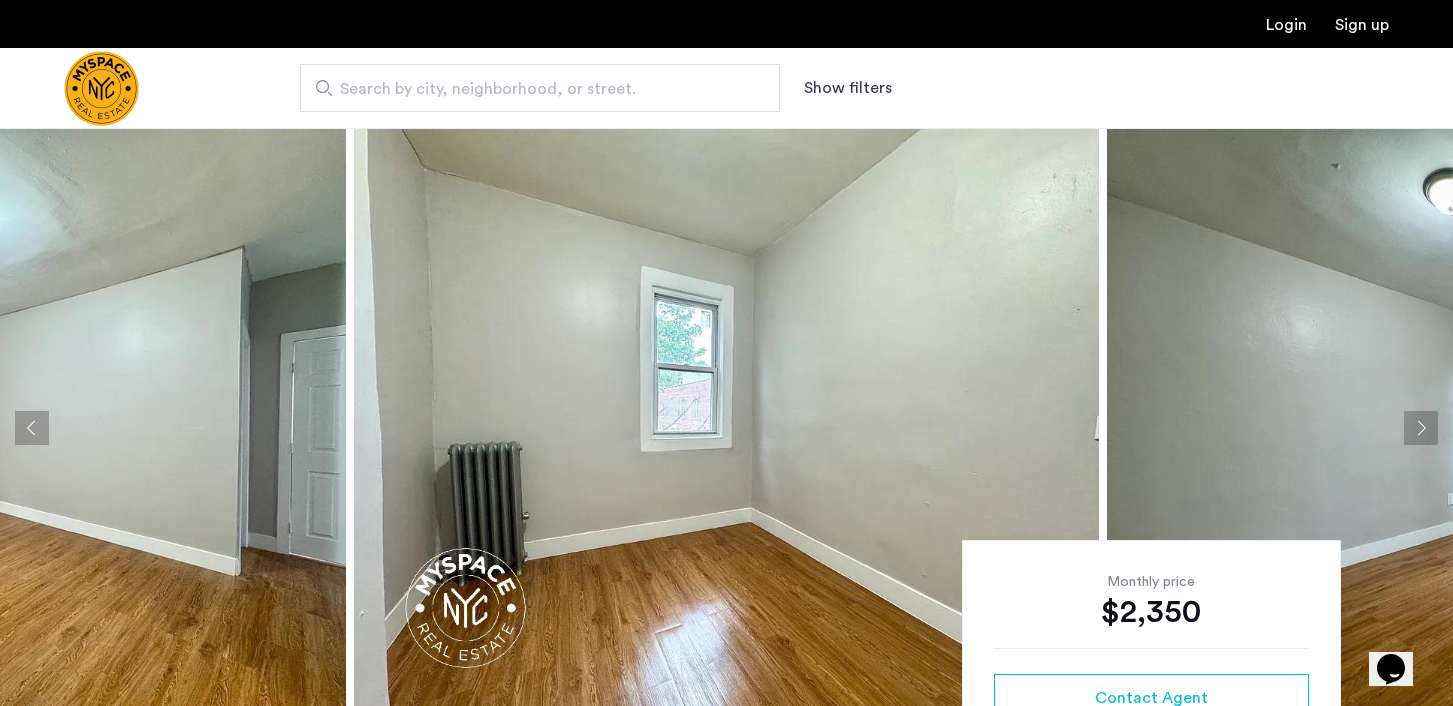 click 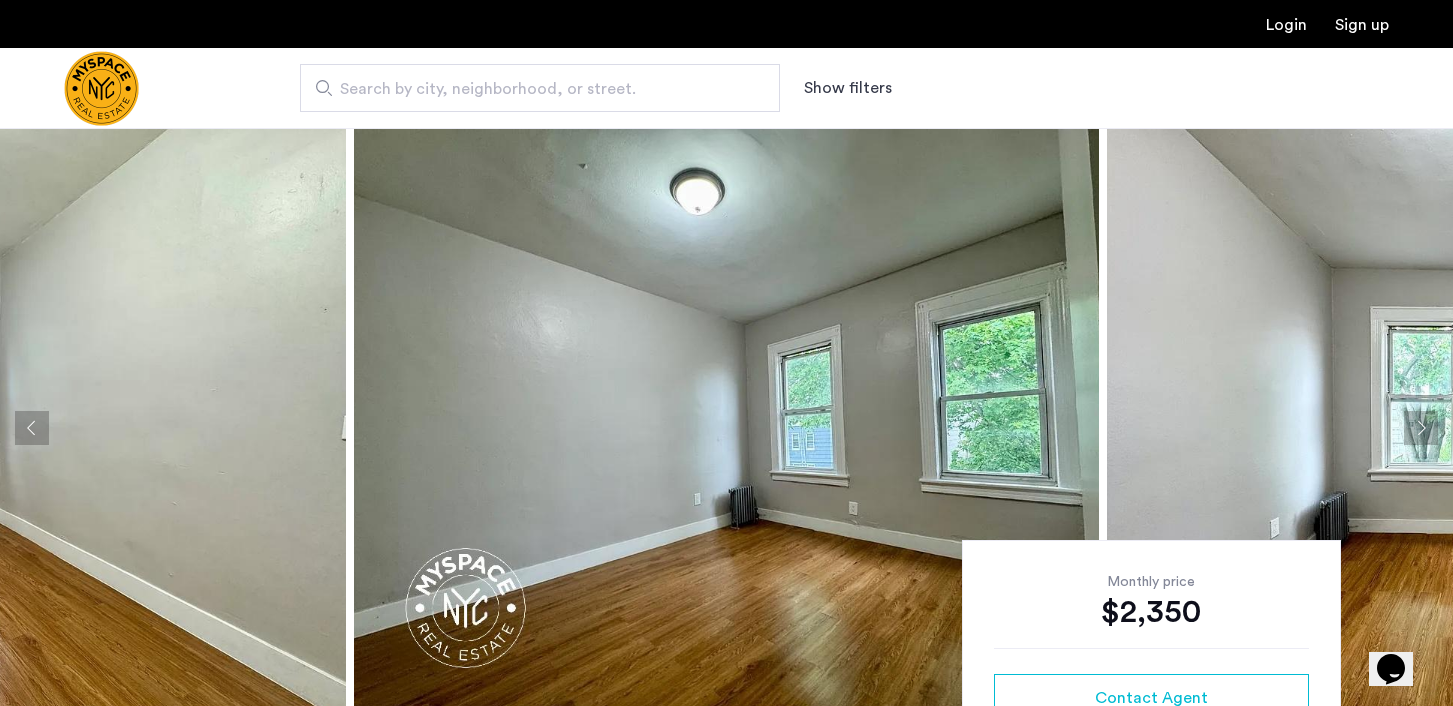 click 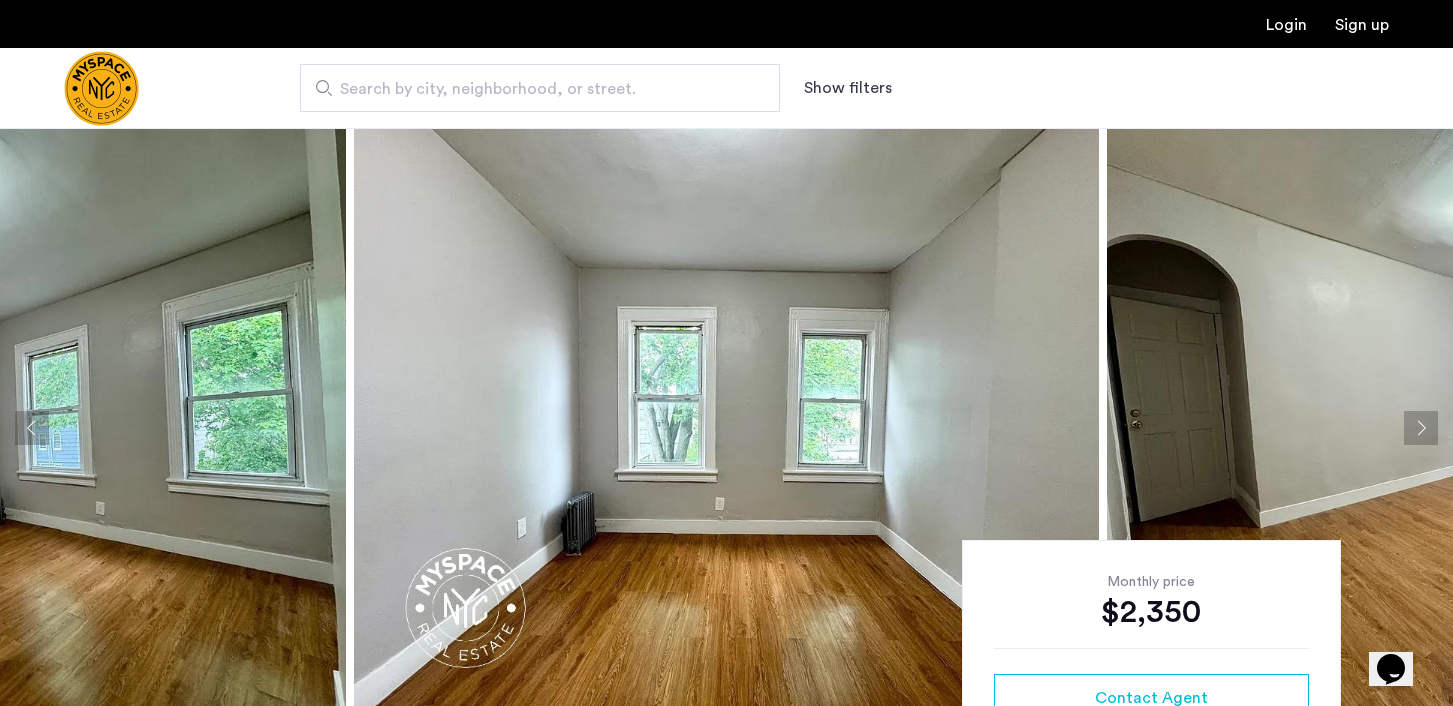 click 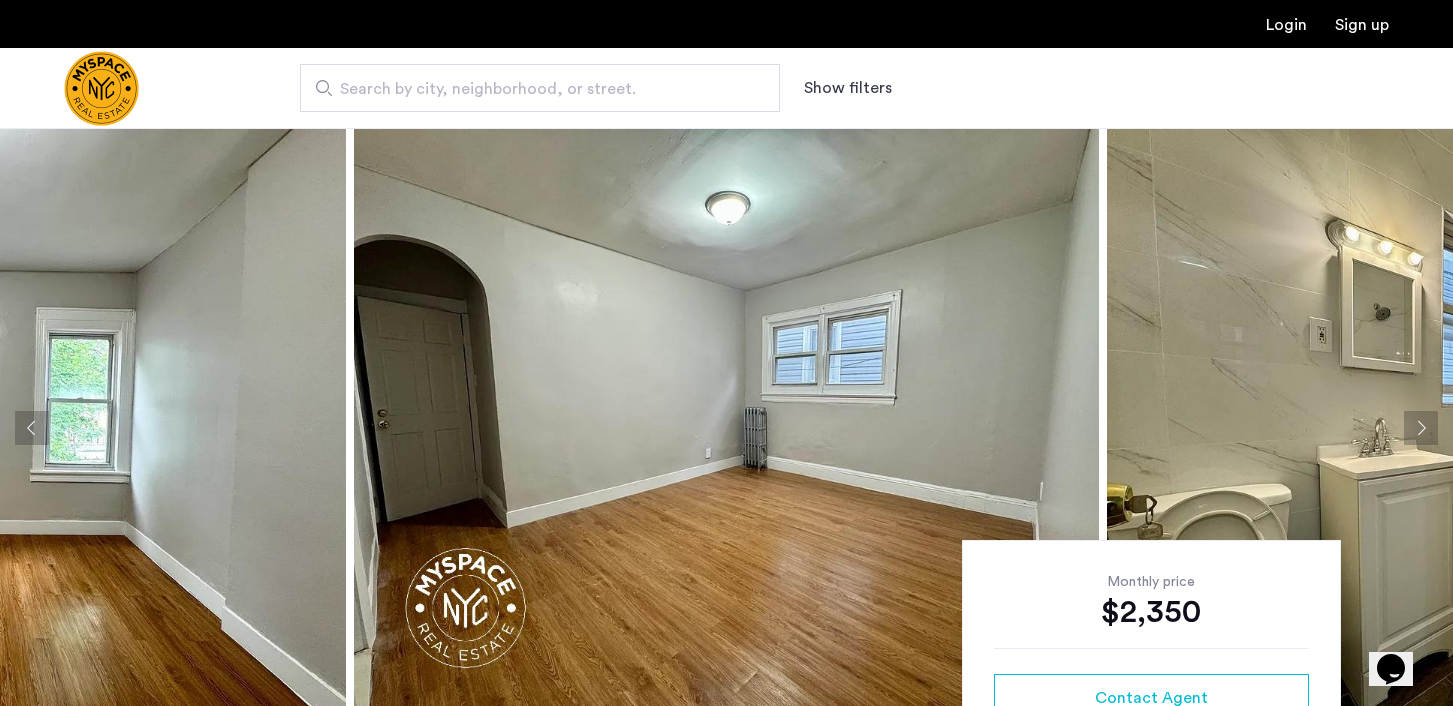 click 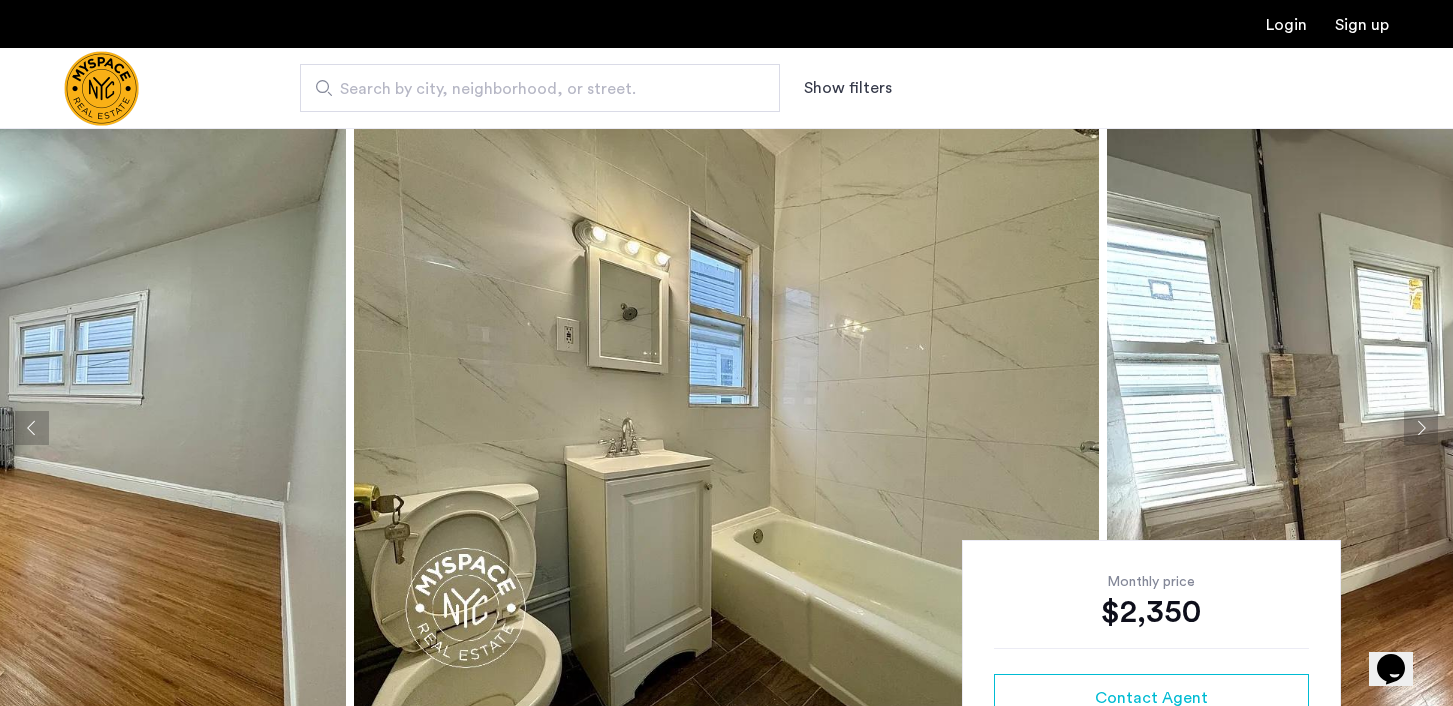 click 